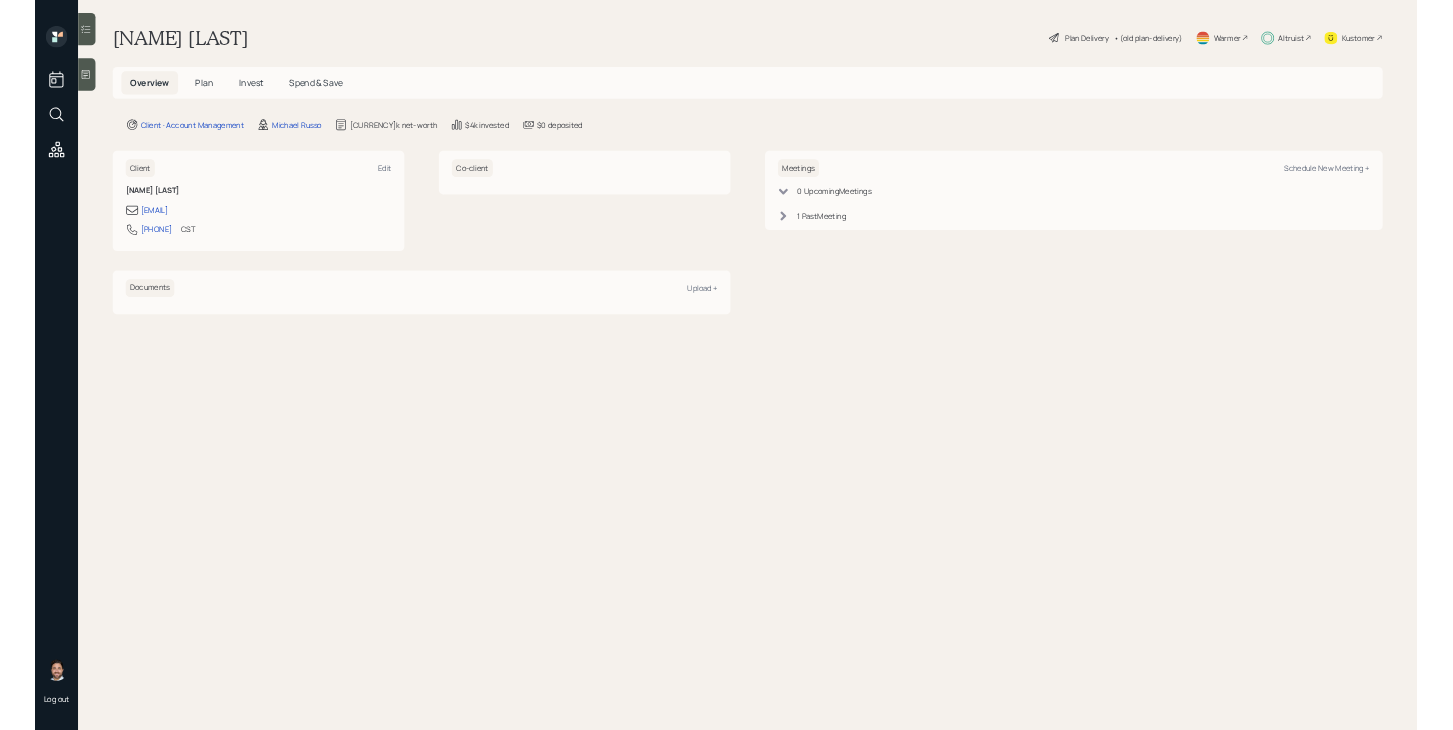 scroll, scrollTop: 0, scrollLeft: 0, axis: both 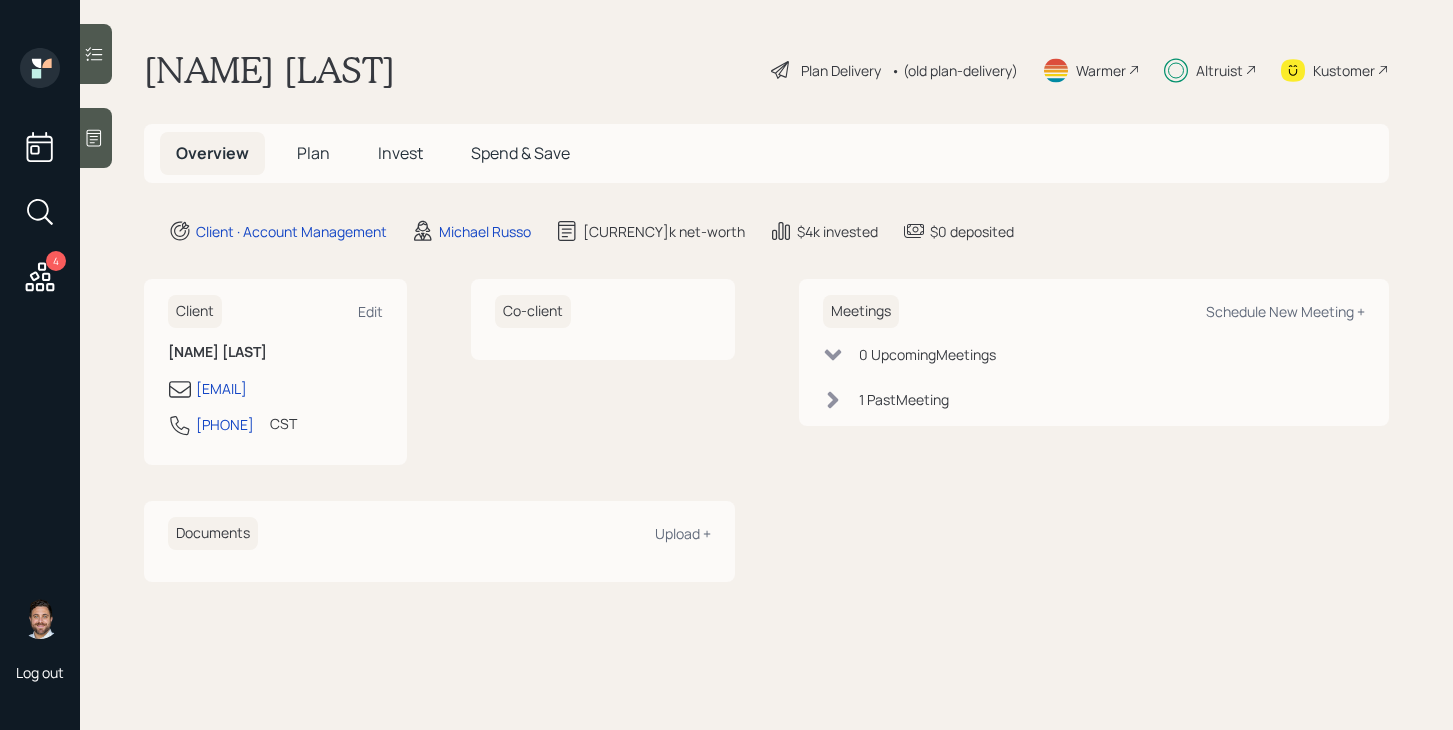 click on "Plan" at bounding box center (313, 153) 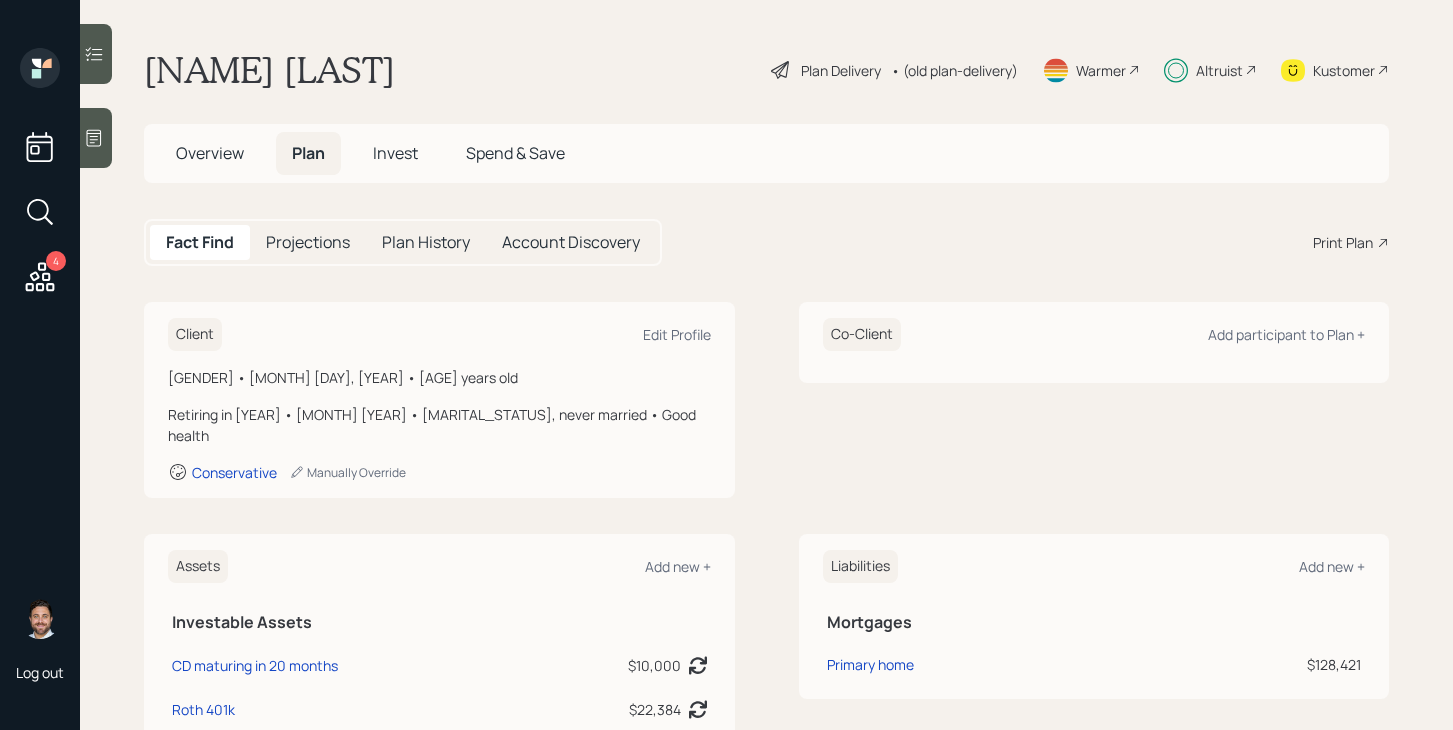 click on "Altruist" at bounding box center (1219, 70) 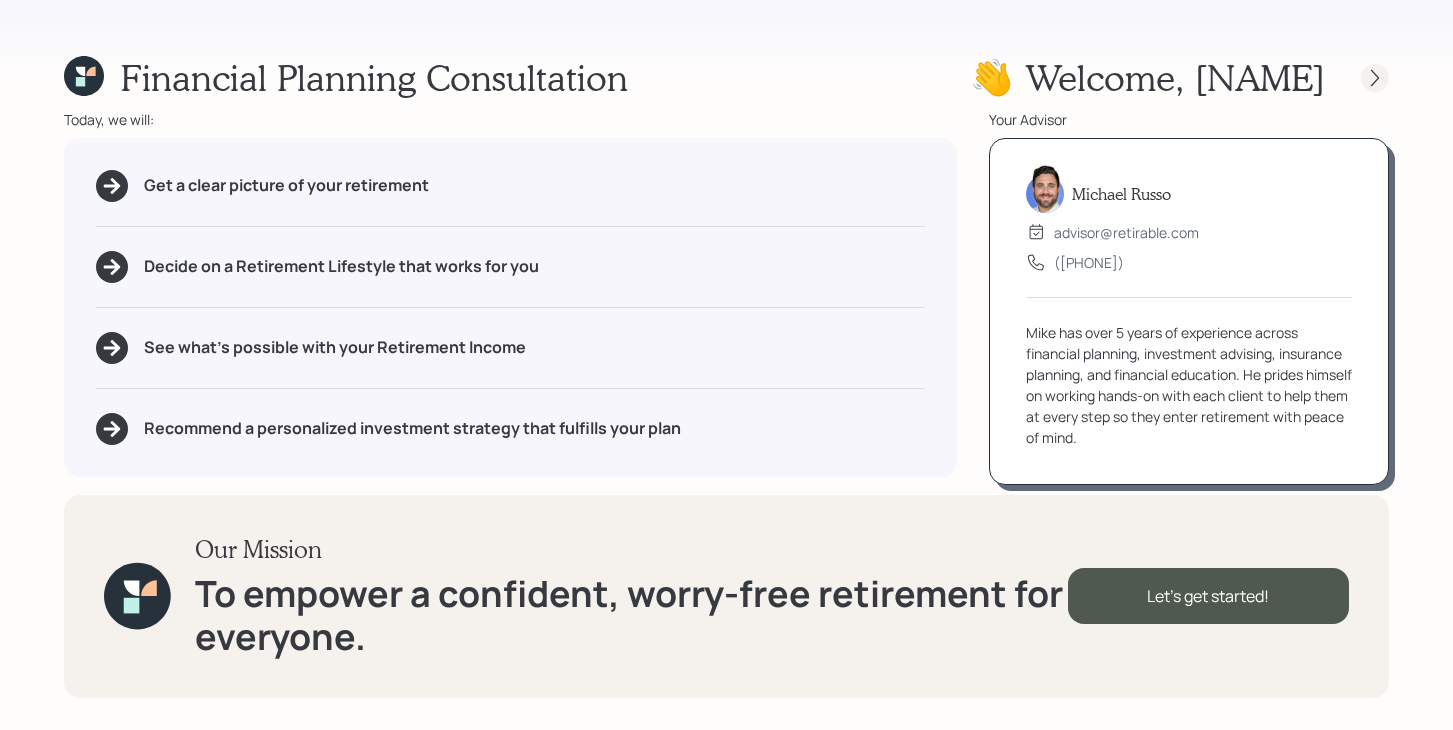 click 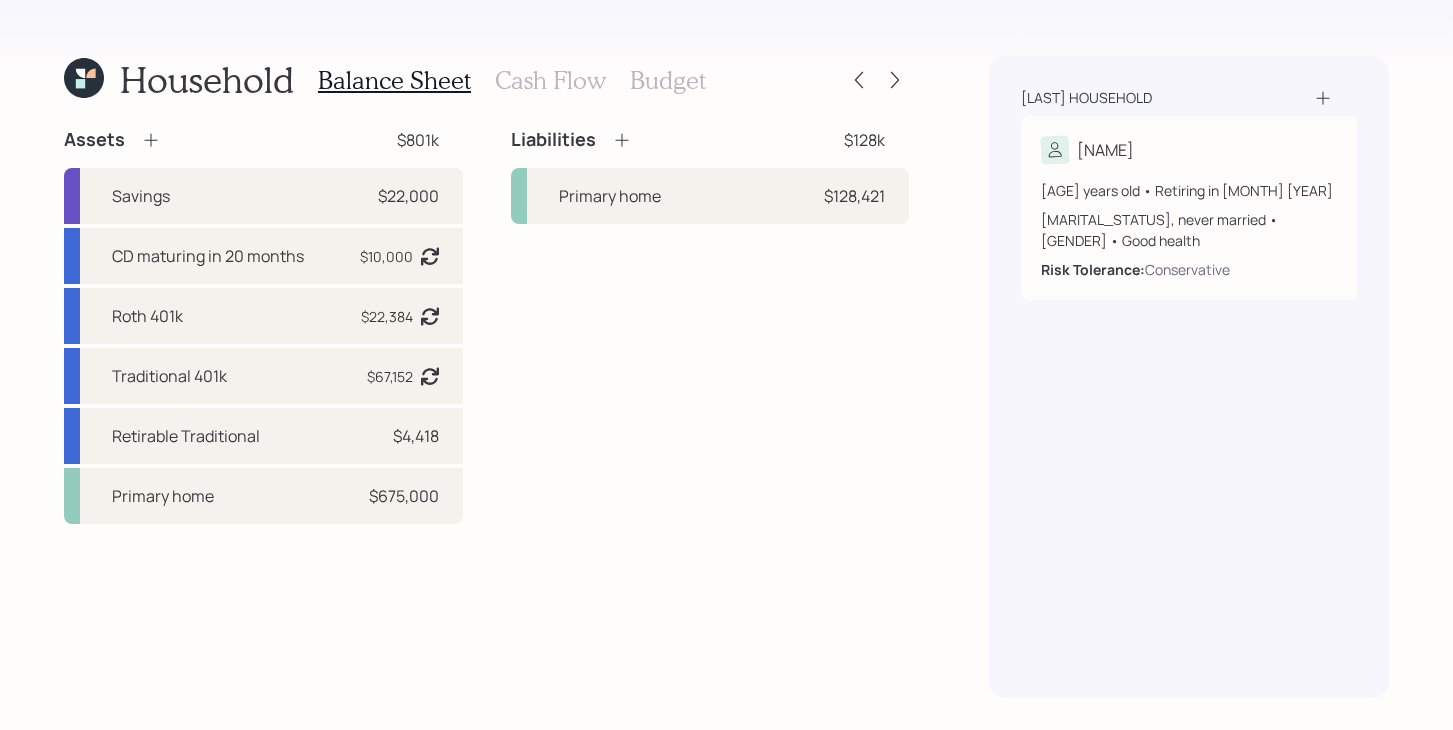 click on "Household Balance Sheet Cash Flow Budget Assets $801k Savings $22,000 CD maturing in 20 months $10,000 Asset balance last updated on [DATE]. Last year it was expected to distribute $0. Roth 401k $22,384 Asset balance last updated on [DATE]. Last year it was expected to distribute $0. Traditional 401k $67,152 Asset balance last updated on [DATE]. Last year it was expected to distribute $0. Retirable Traditional $4,418 Primary home $675,000 Liabilities $128k Primary home $128,421 [LAST] household [NAME] [AGE] years old • Retiring in [MONTH] [YEAR] [MARITAL_STATUS], never married • [GENDER] • Good health Risk Tolerance: Conservative" at bounding box center [726, 365] 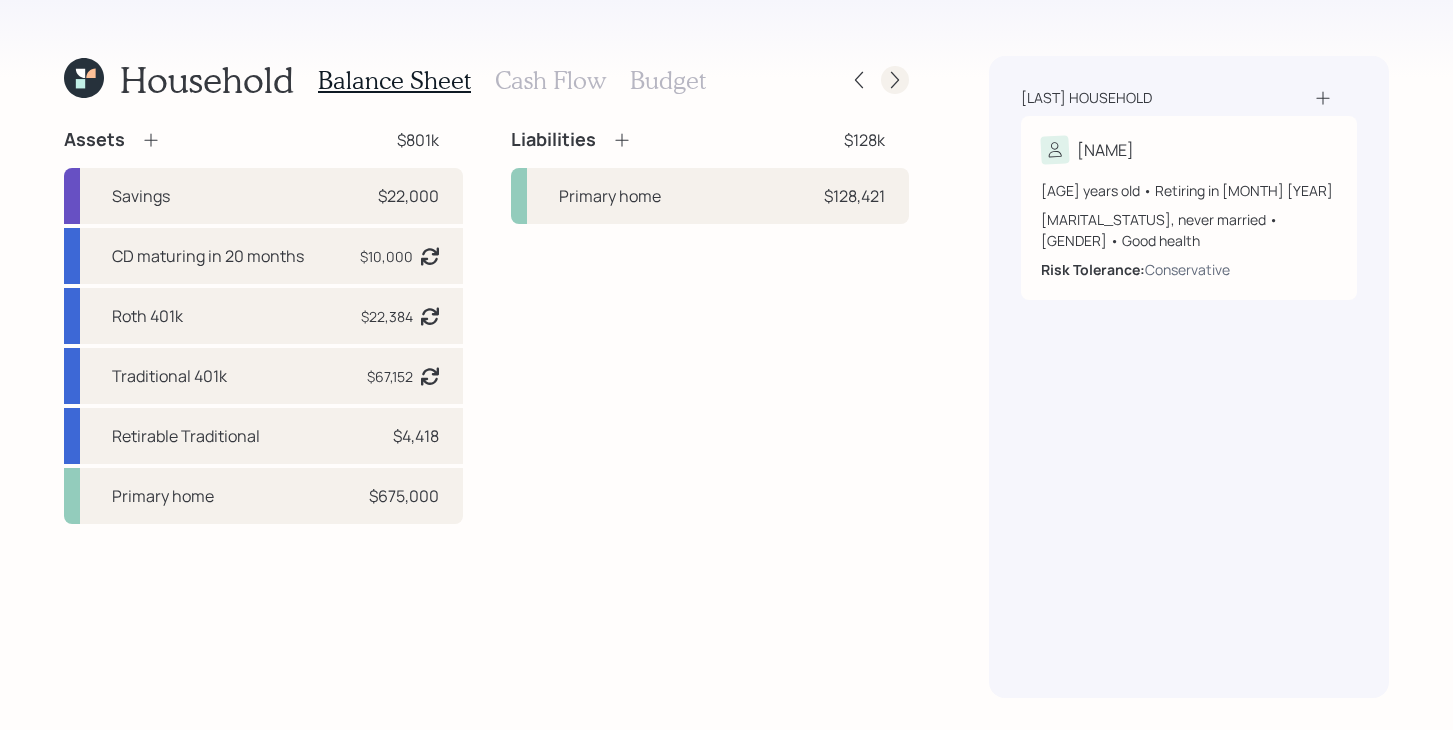 click 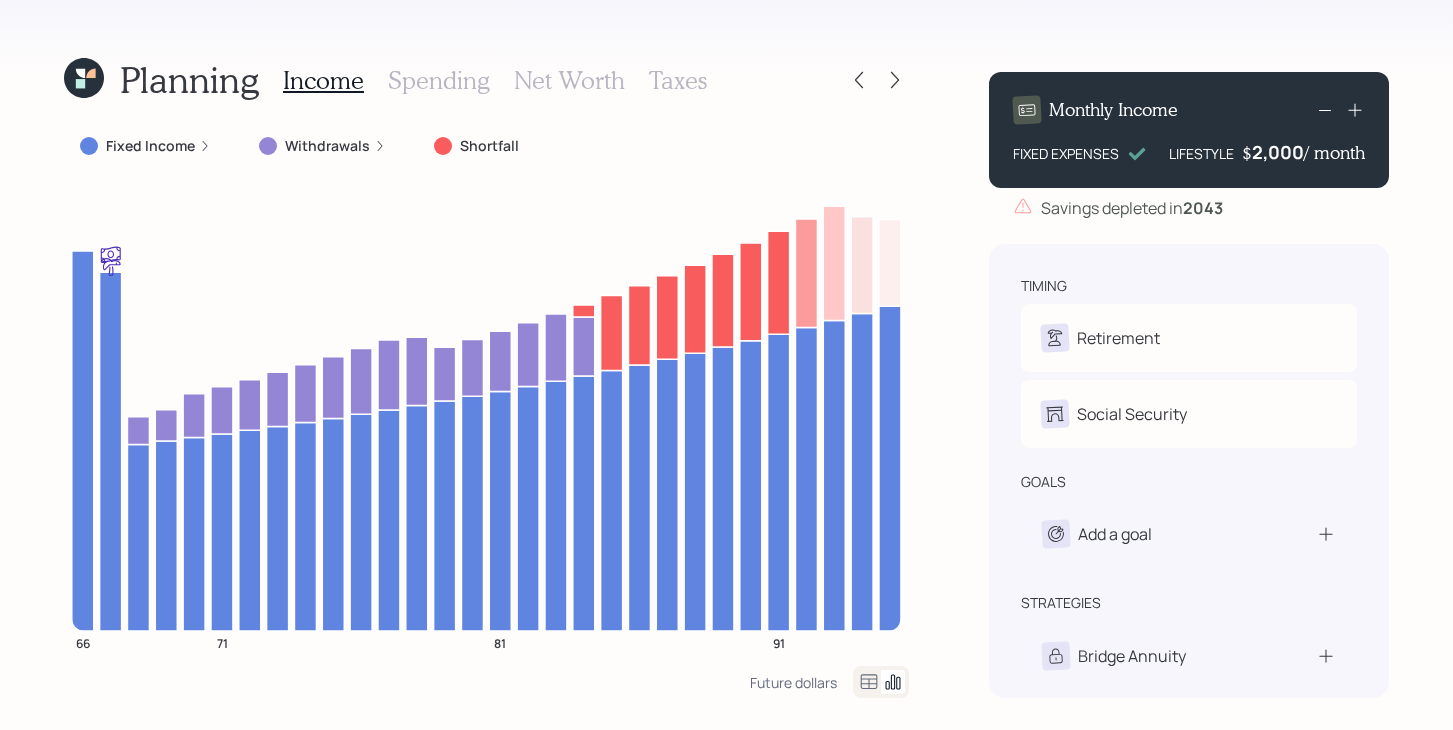 click 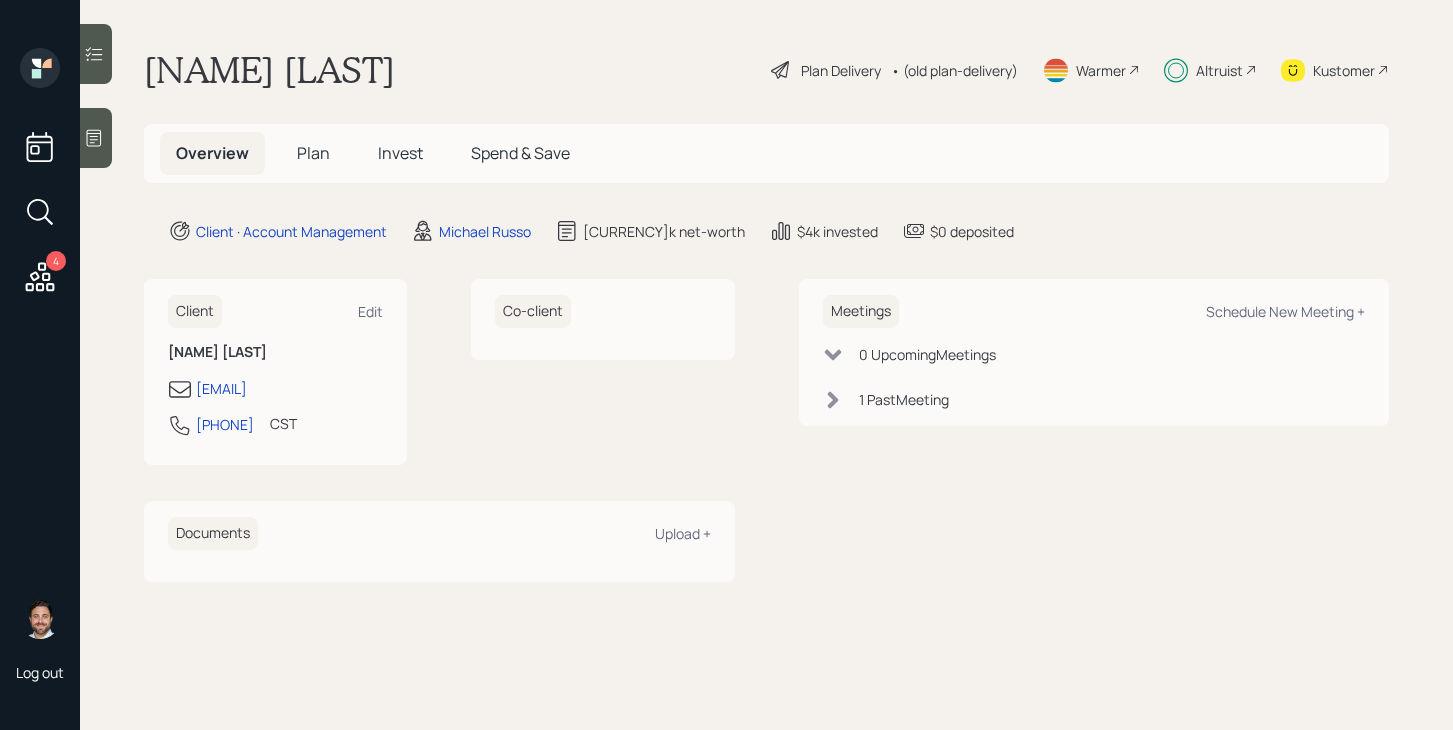 click on "Plan" at bounding box center [313, 153] 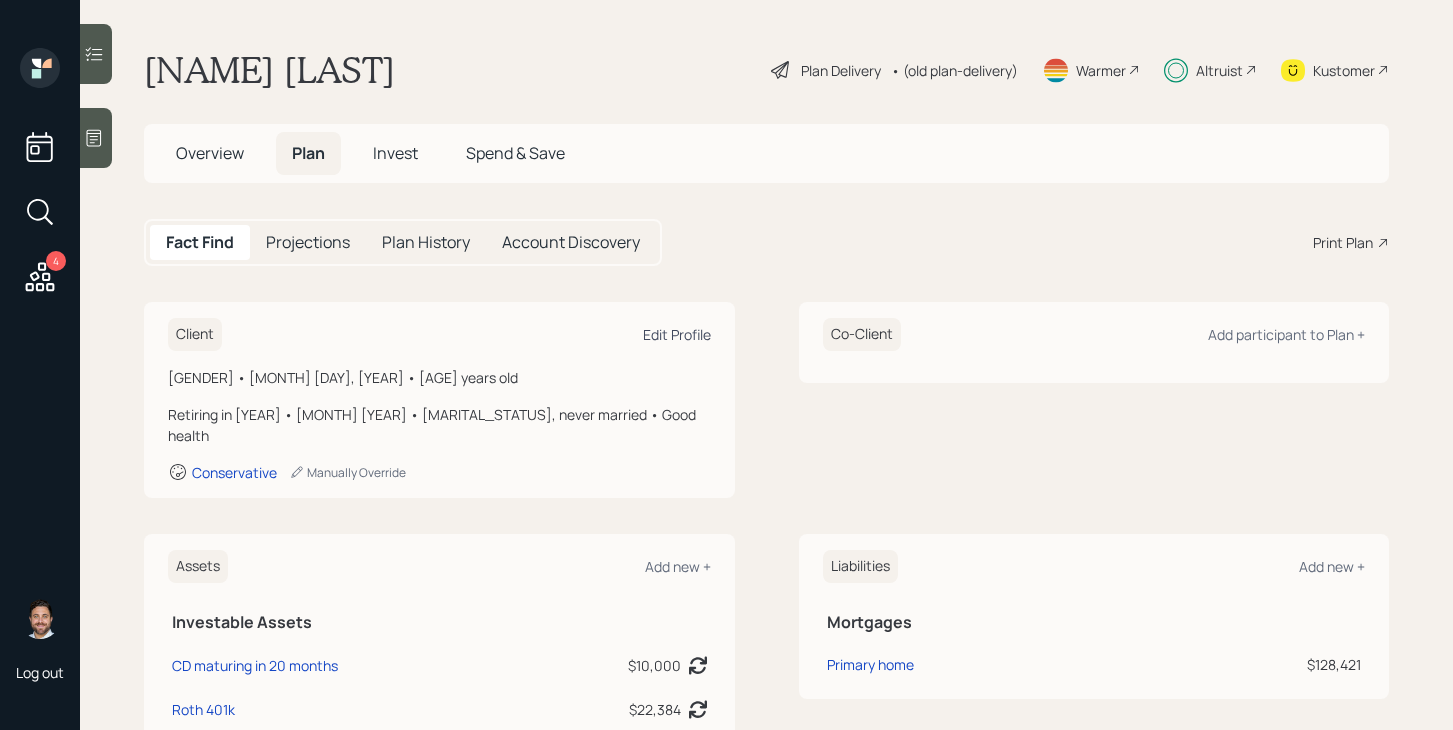 click on "Edit Profile" at bounding box center (677, 334) 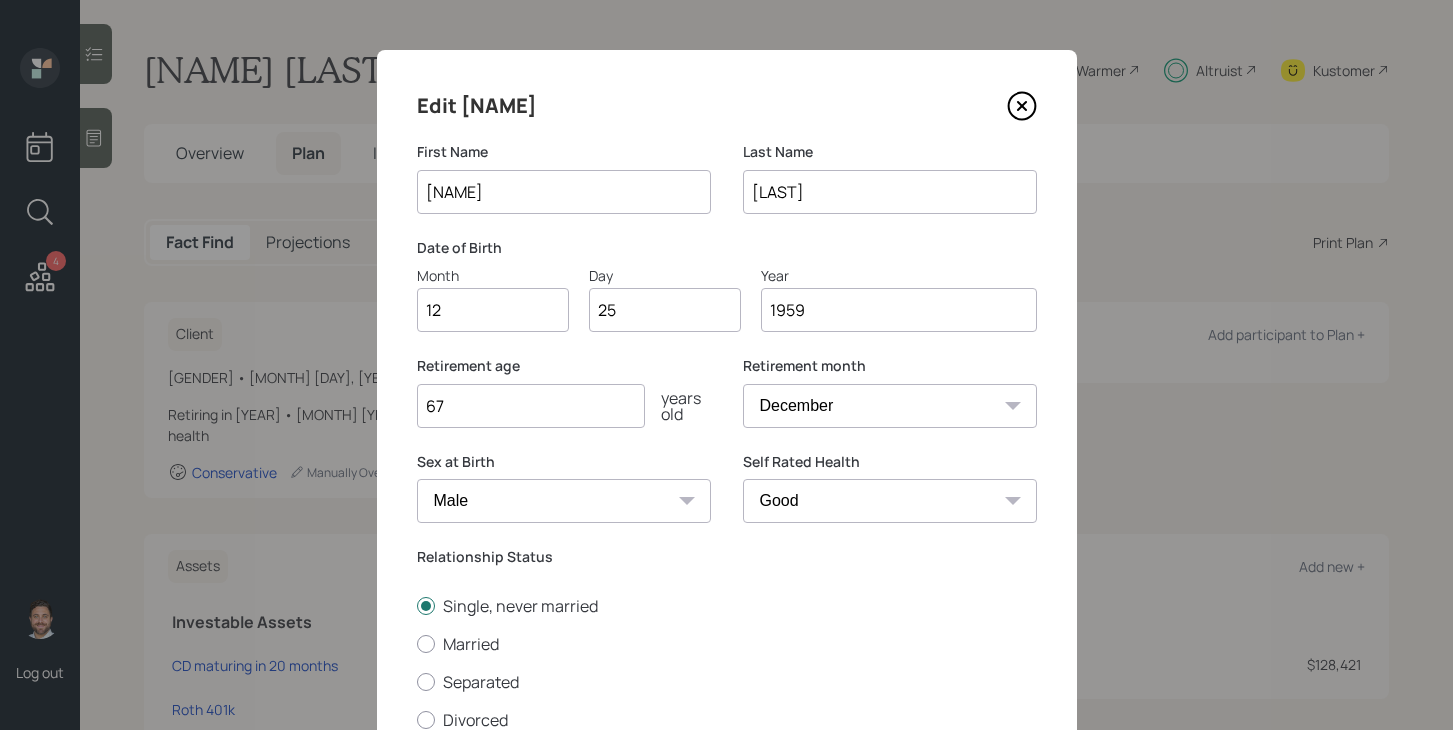 click on "67" at bounding box center (531, 406) 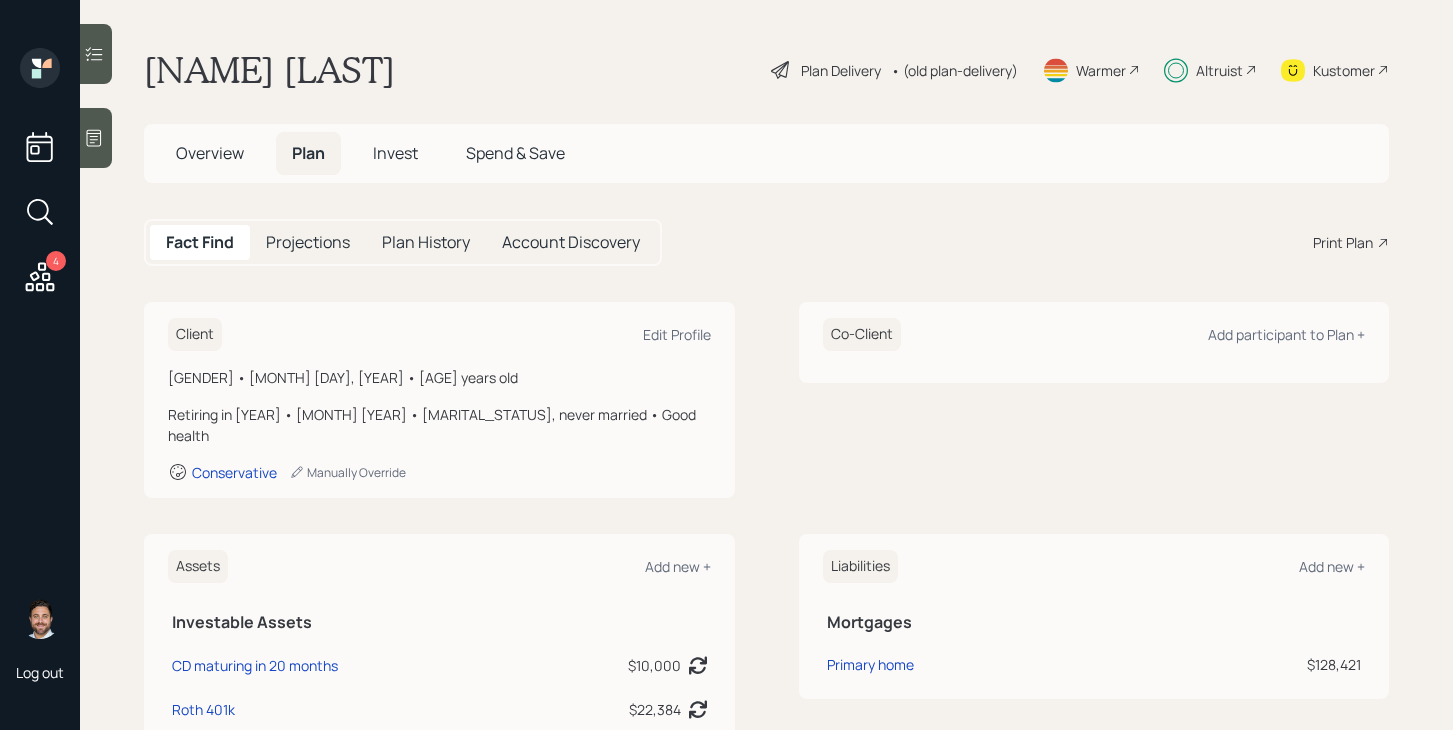 click on "Plan Delivery" at bounding box center [841, 70] 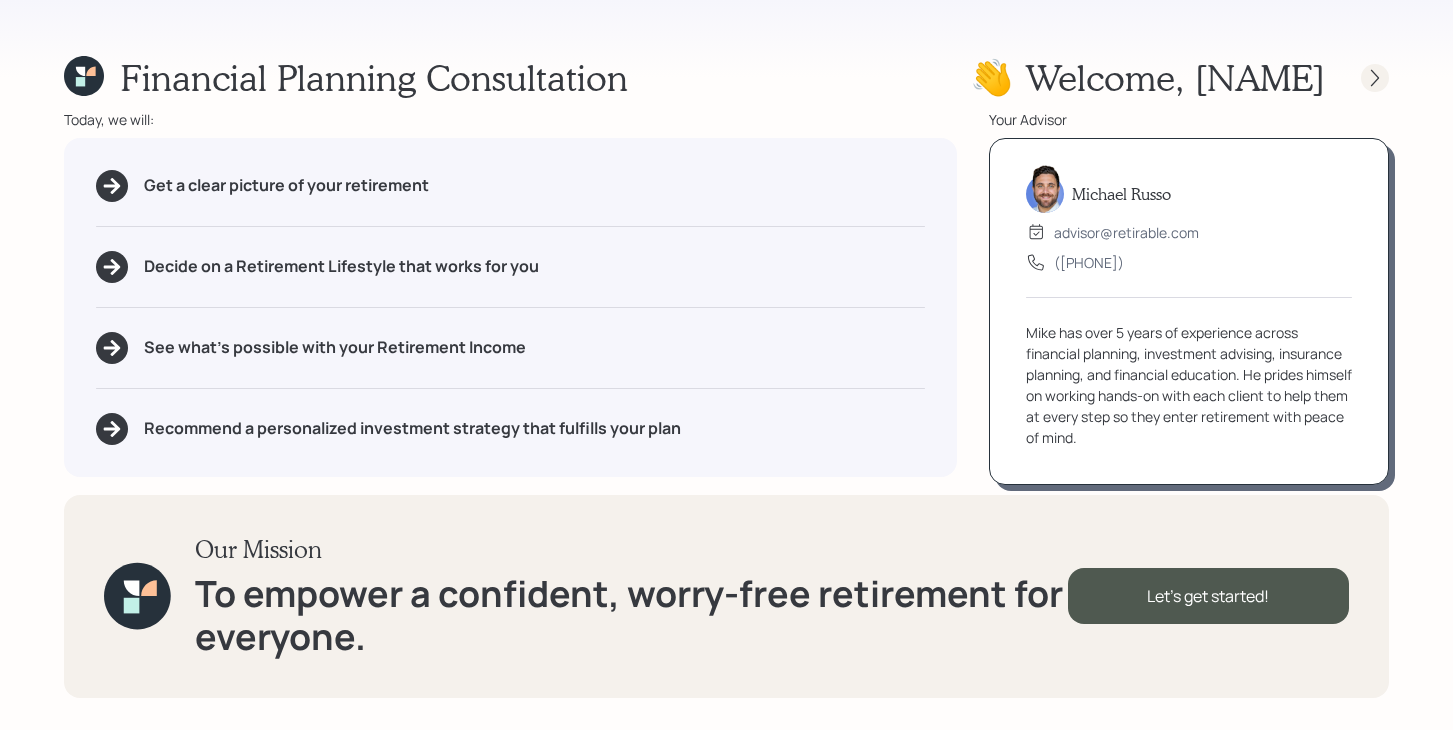 click 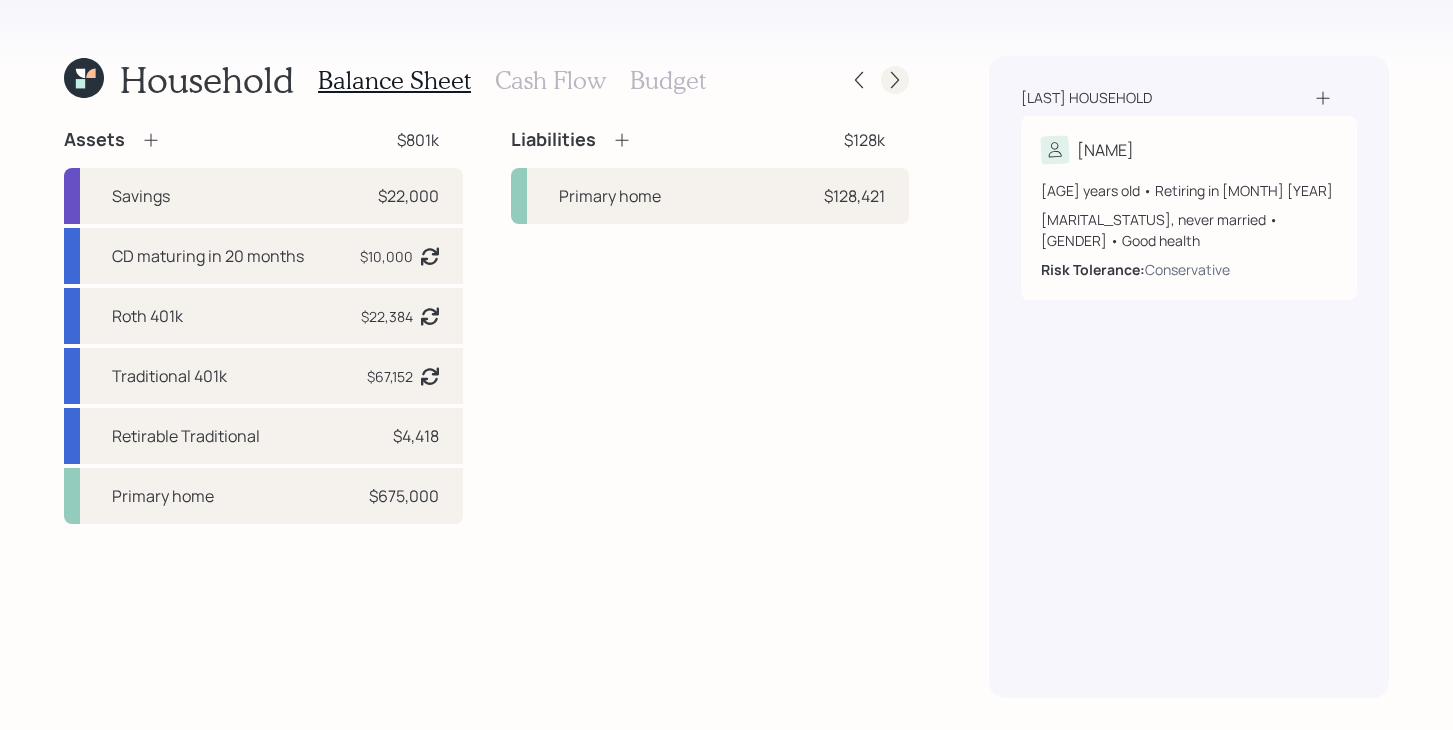 click 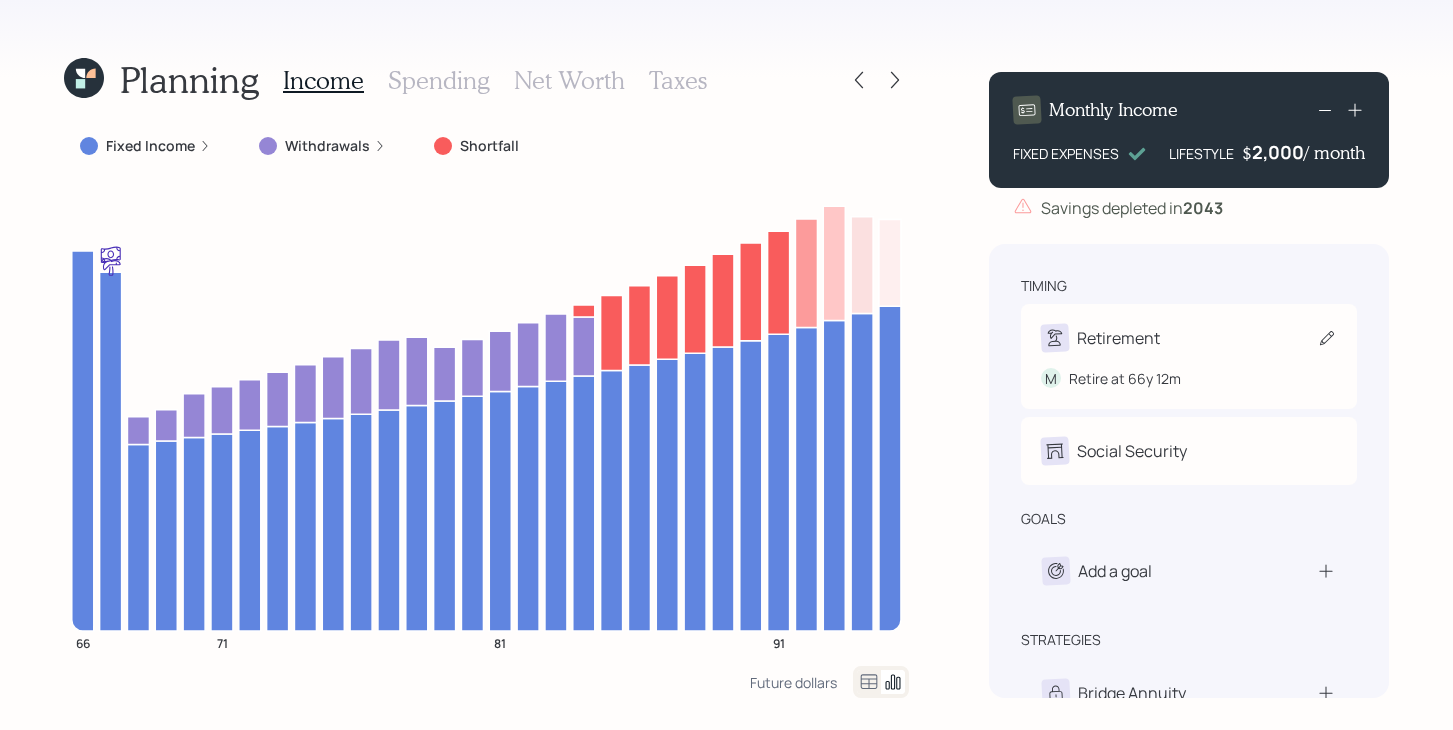click on "Retirement" at bounding box center [1118, 338] 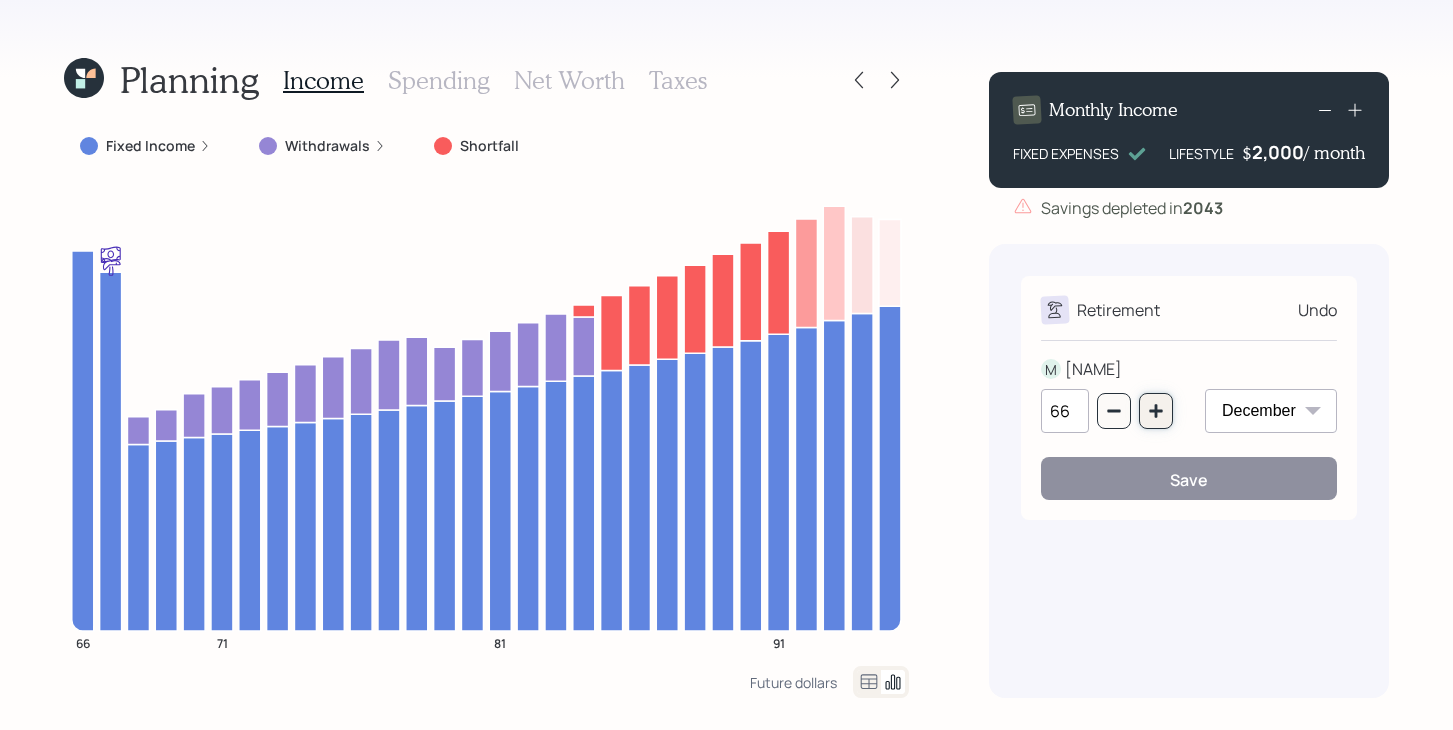click 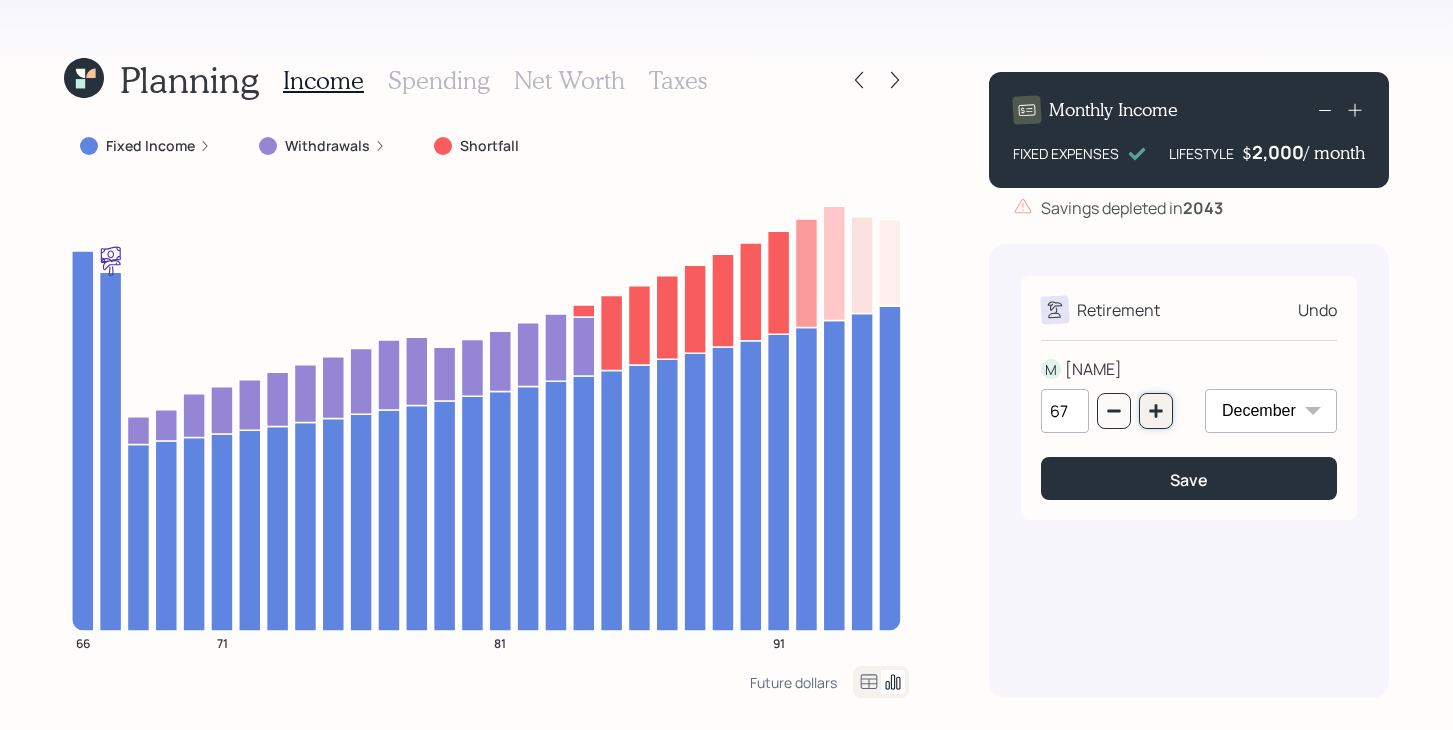 click 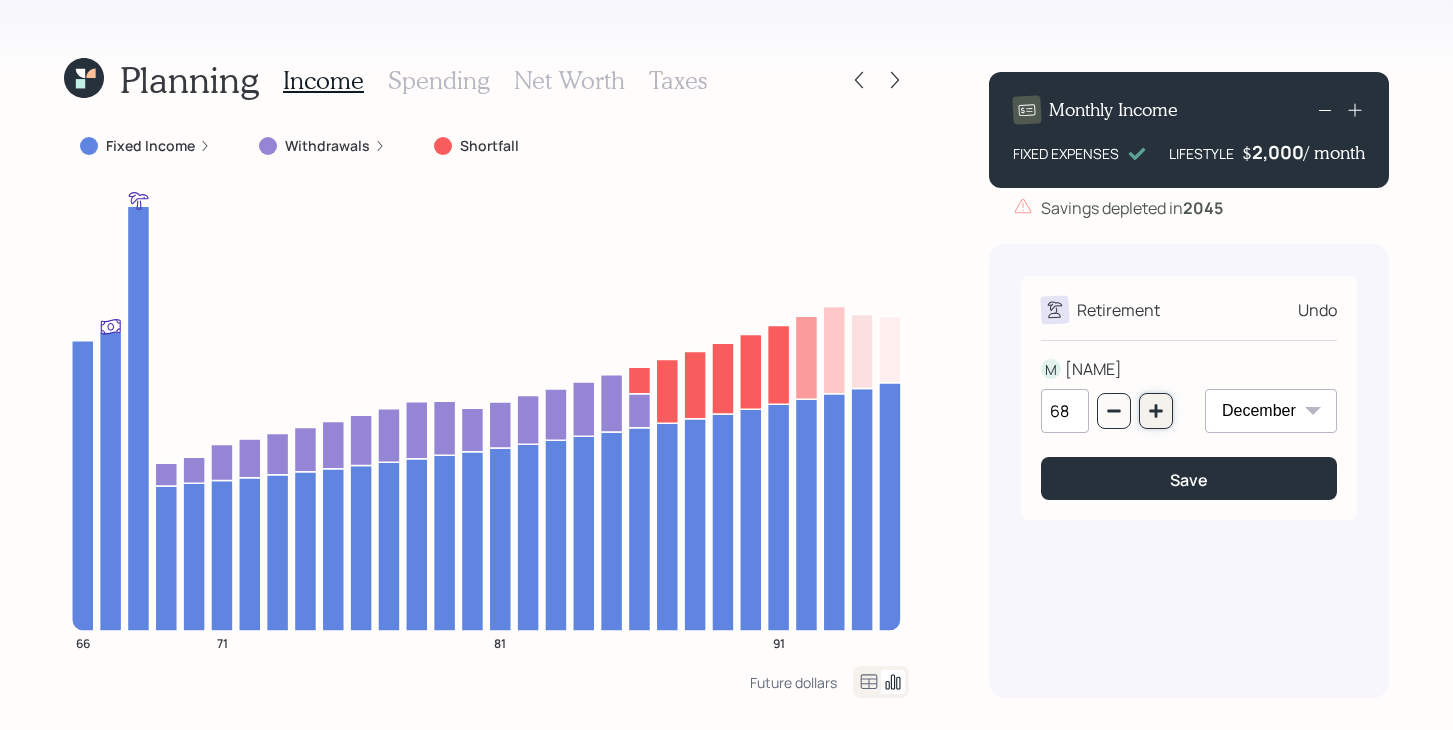 click 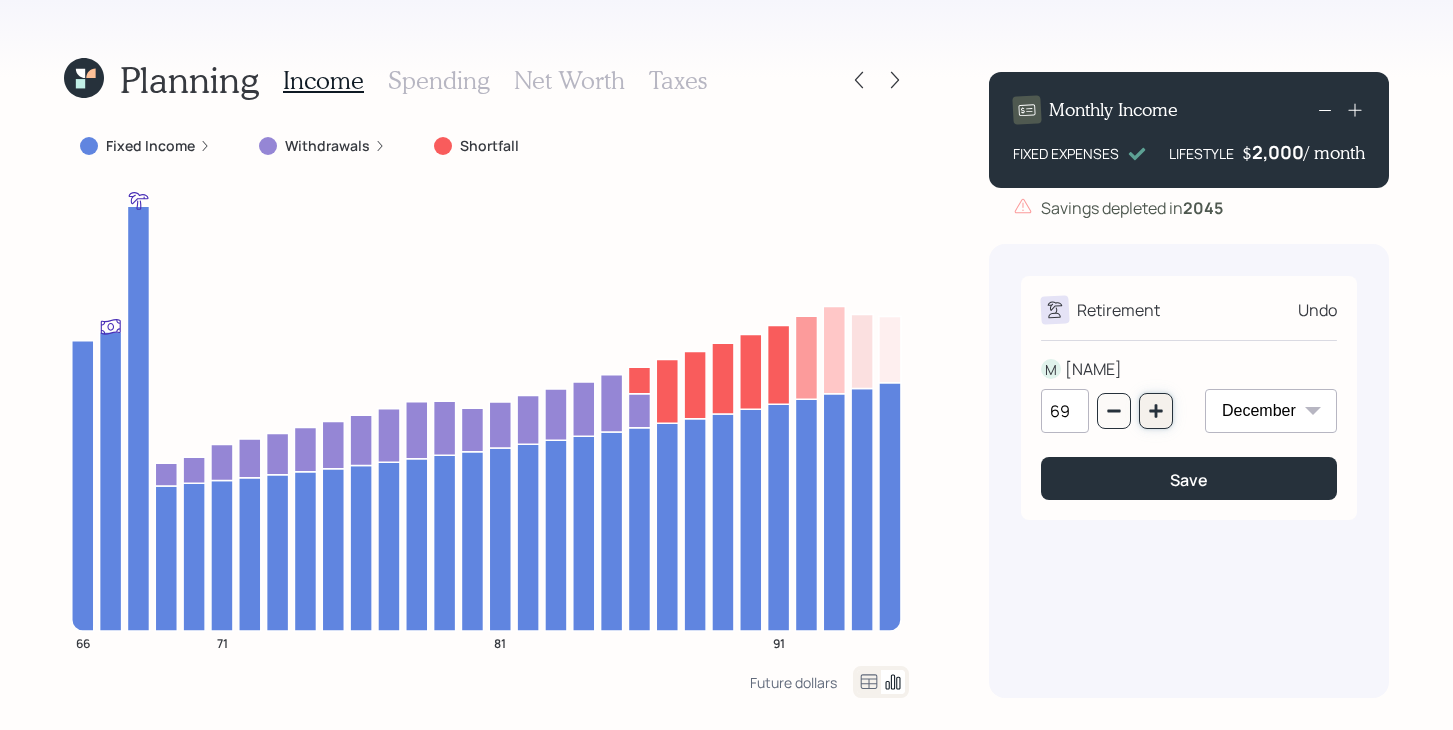 click 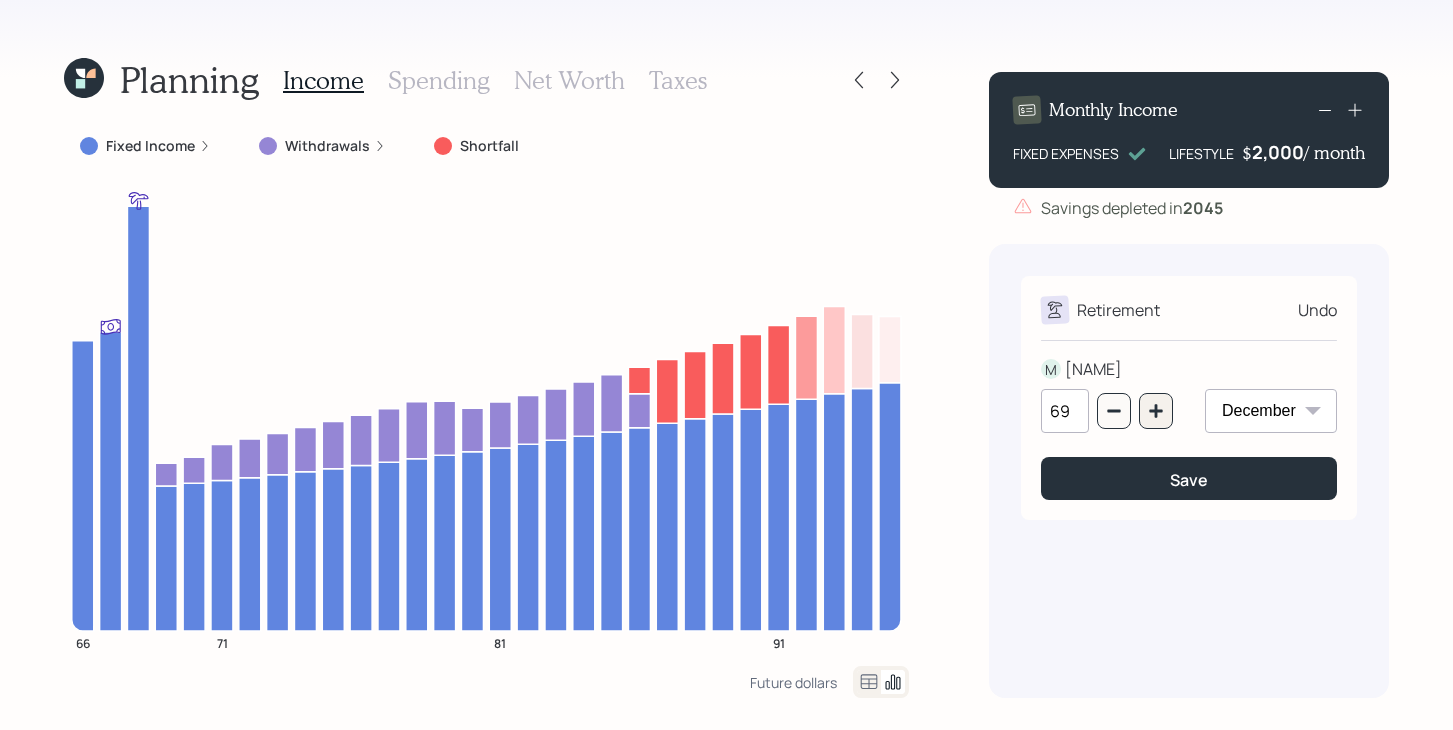 type on "70" 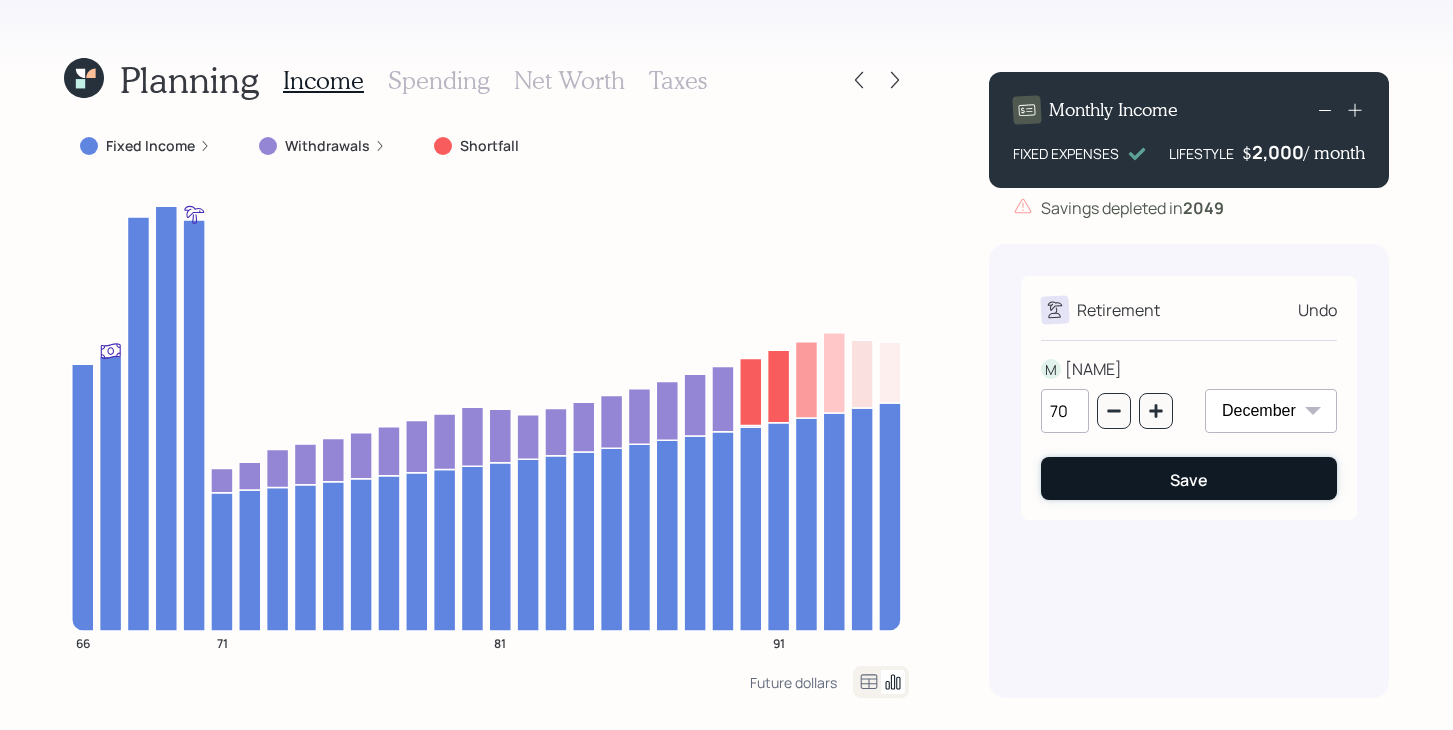click on "Save" at bounding box center (1189, 478) 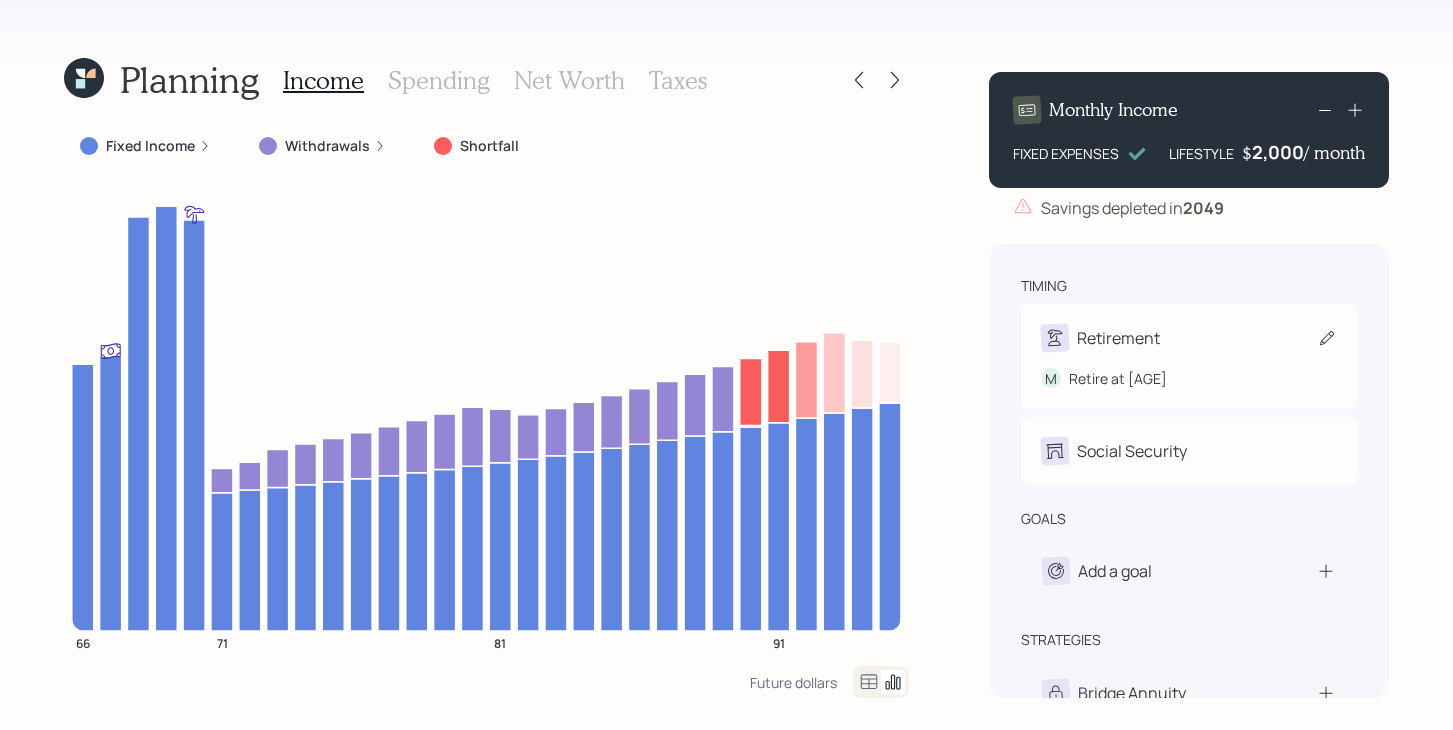 click on "Retirement" at bounding box center [1189, 338] 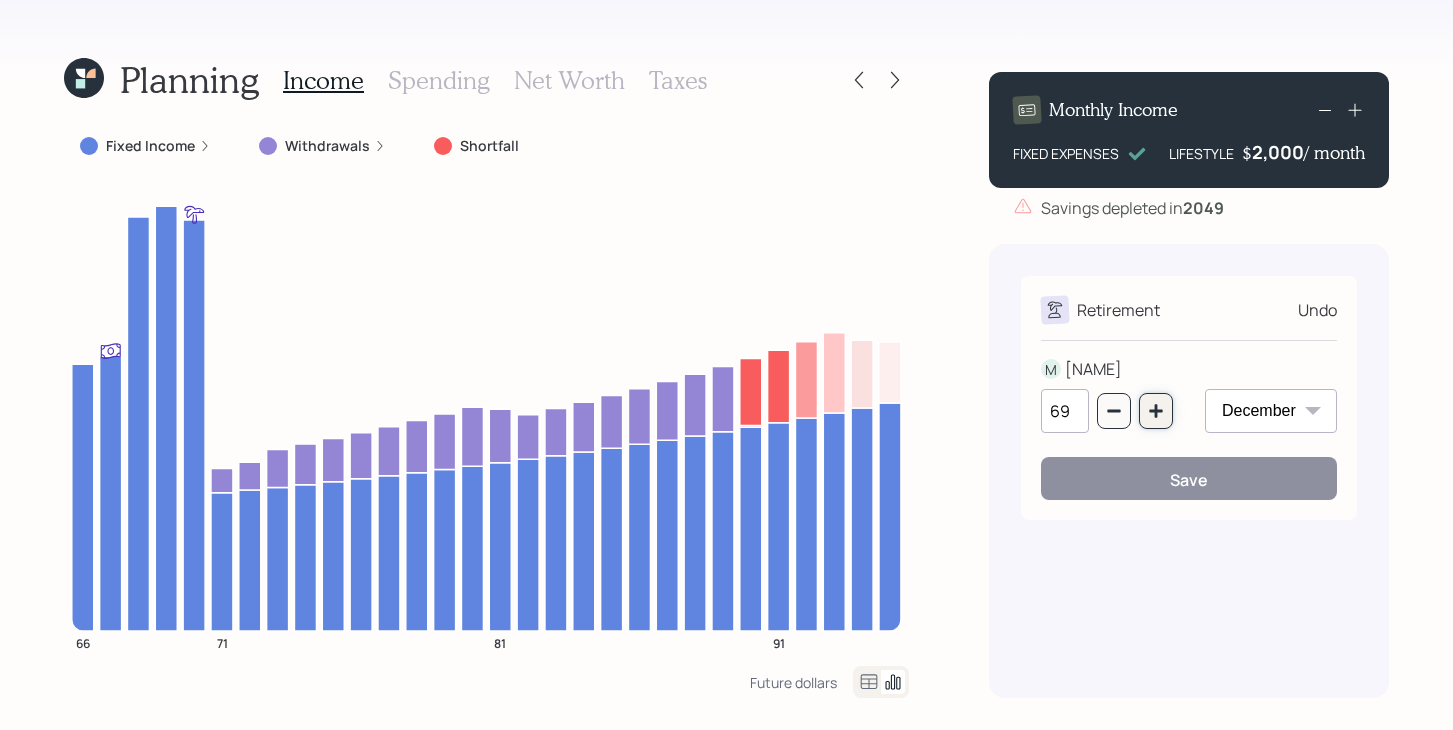 click at bounding box center [1156, 411] 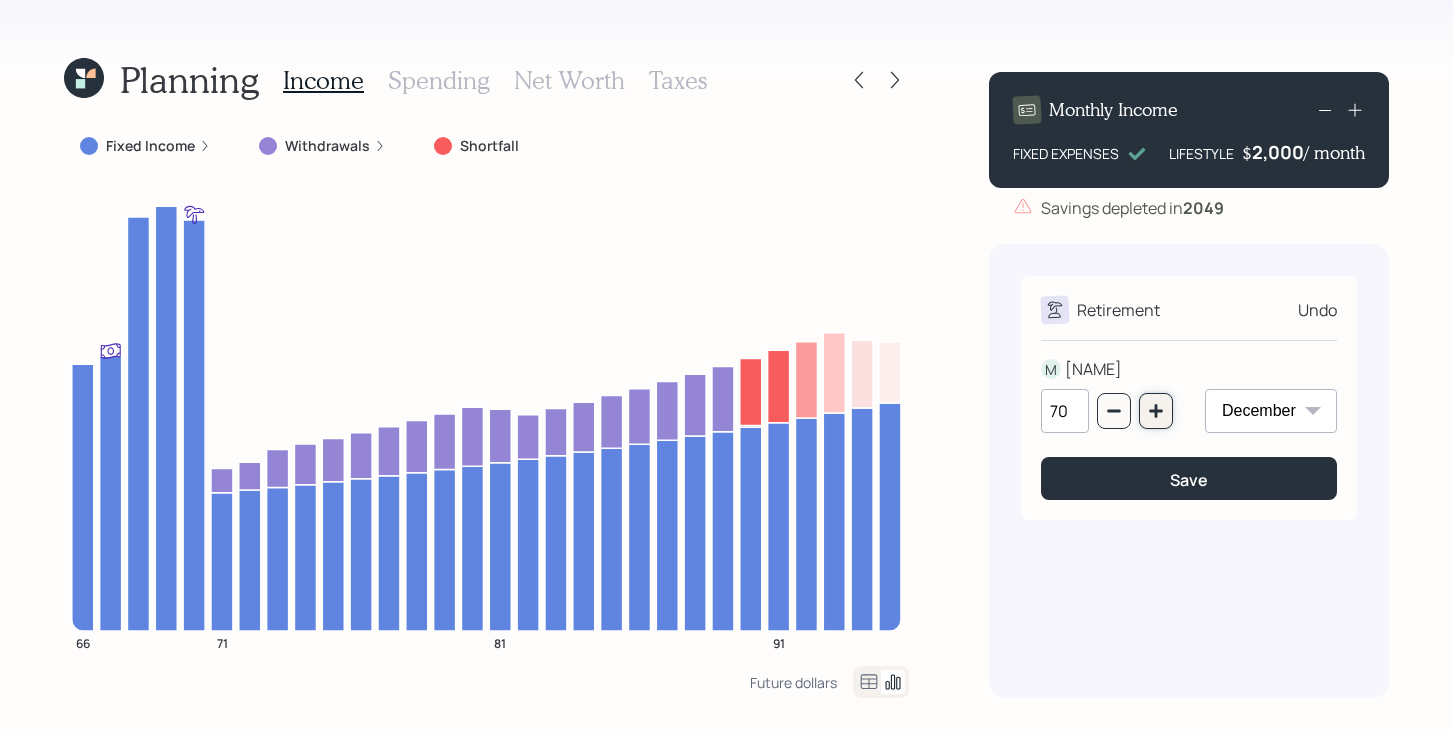click at bounding box center [1156, 411] 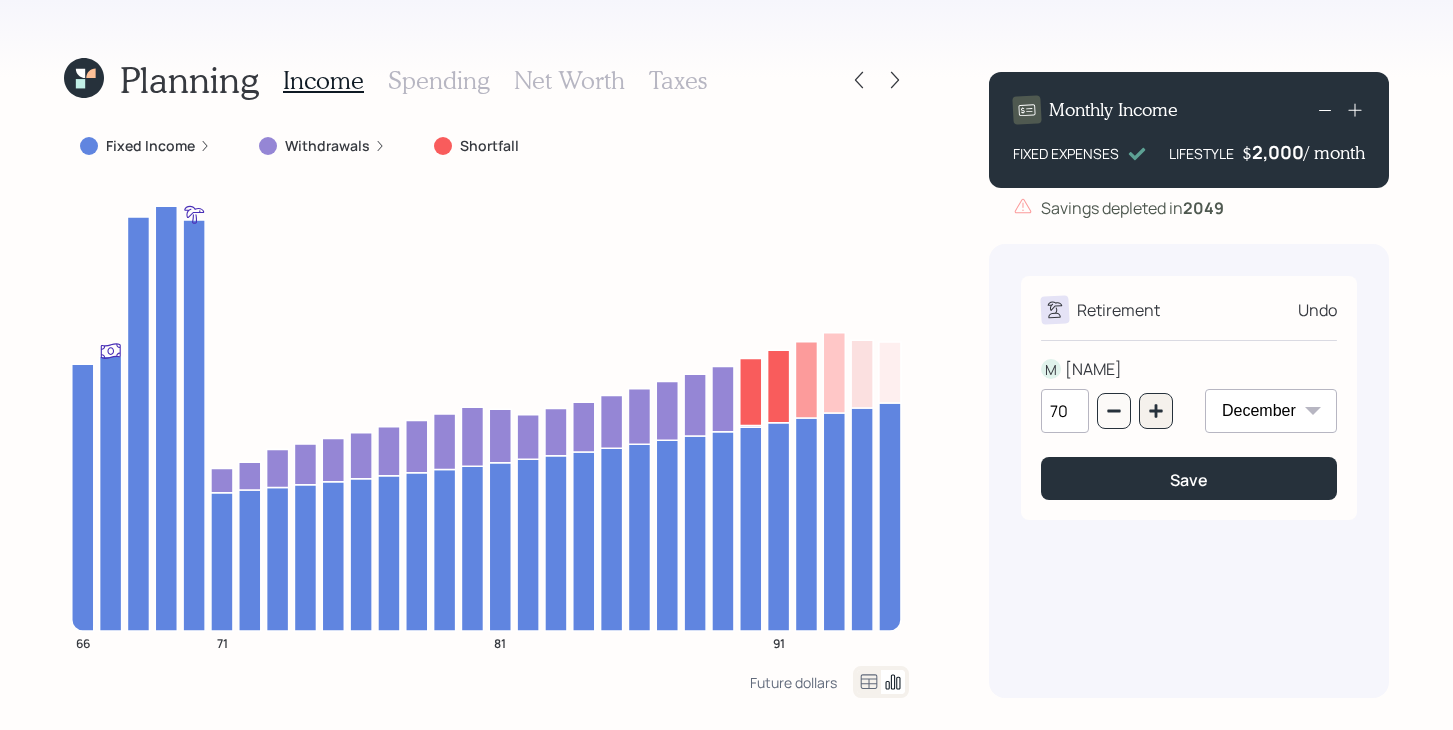 type on "71" 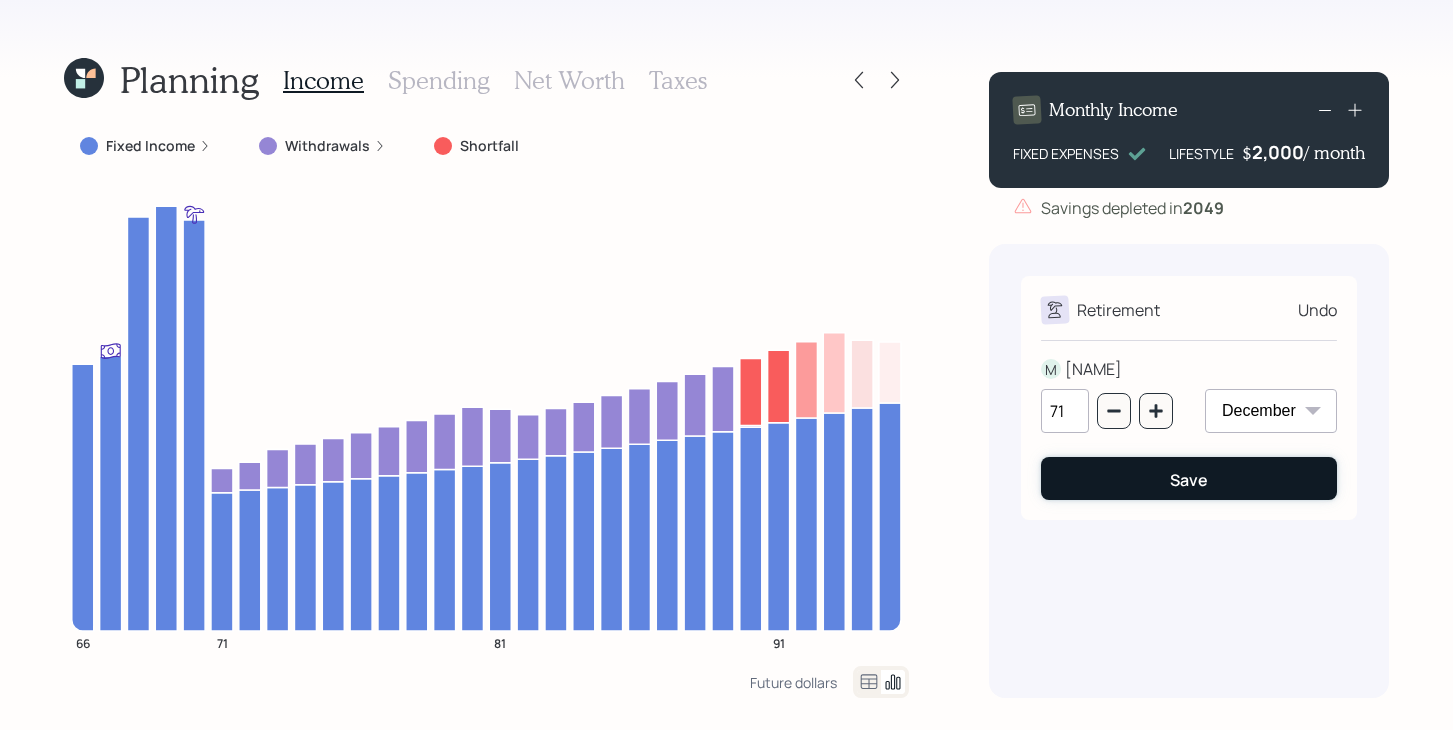 click on "Save" at bounding box center (1189, 478) 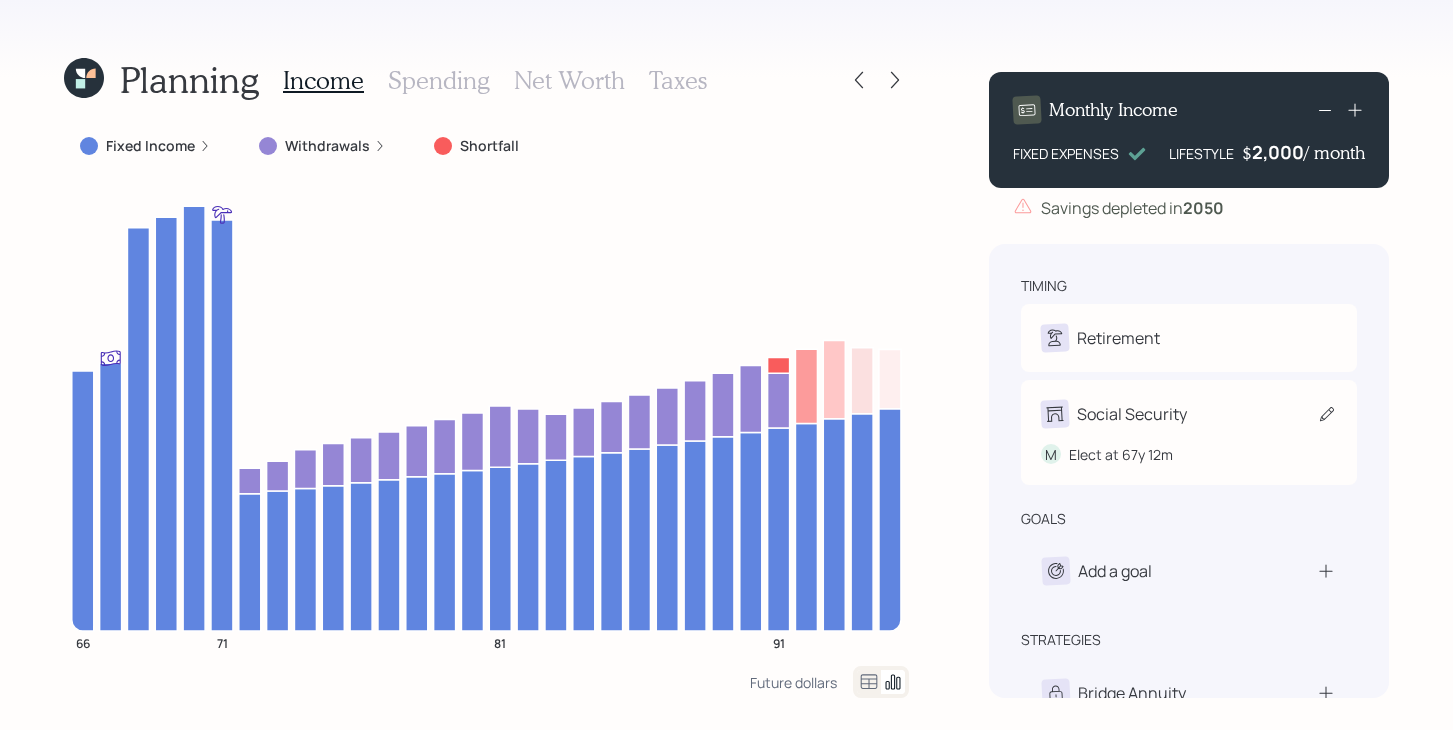 click on "[GENDER] Elect at [AGE]" at bounding box center (1189, 446) 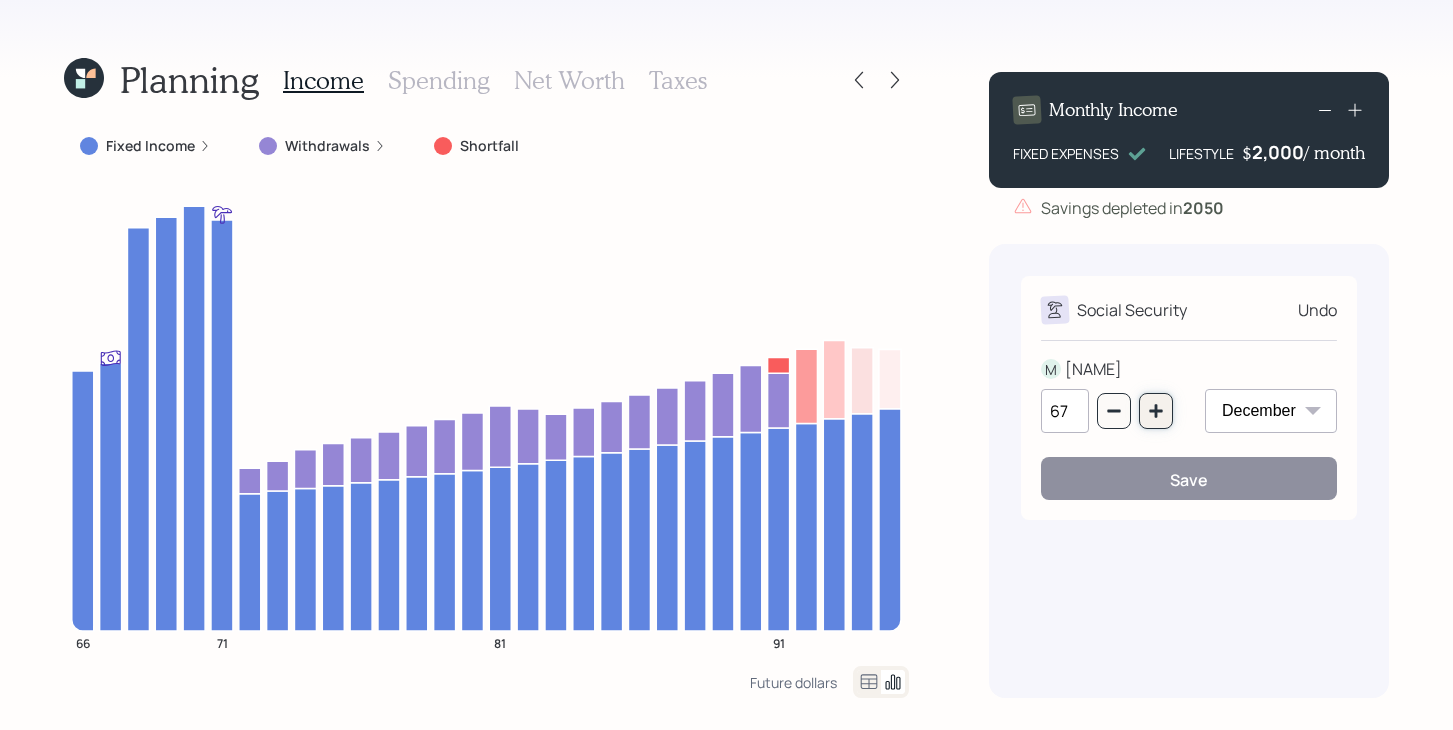 click at bounding box center (1156, 411) 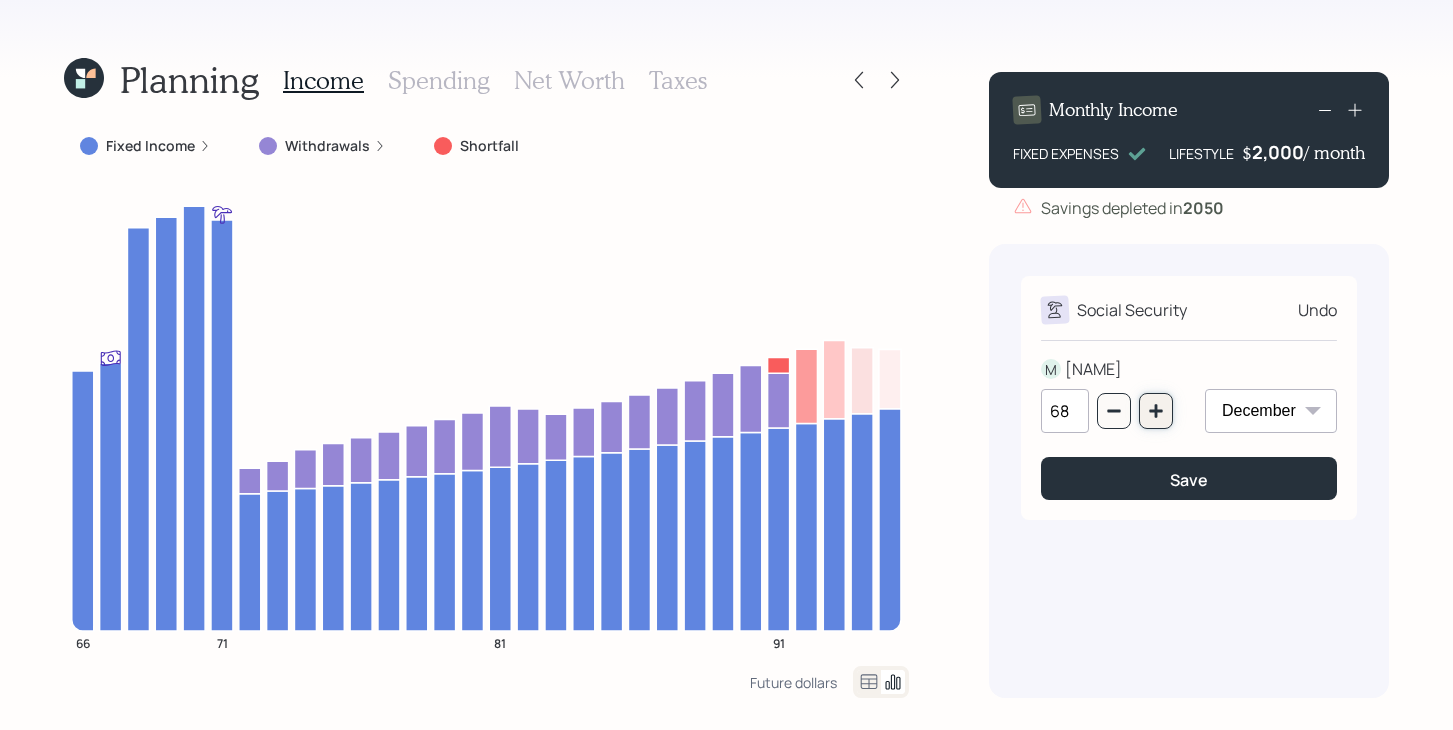 click at bounding box center [1156, 411] 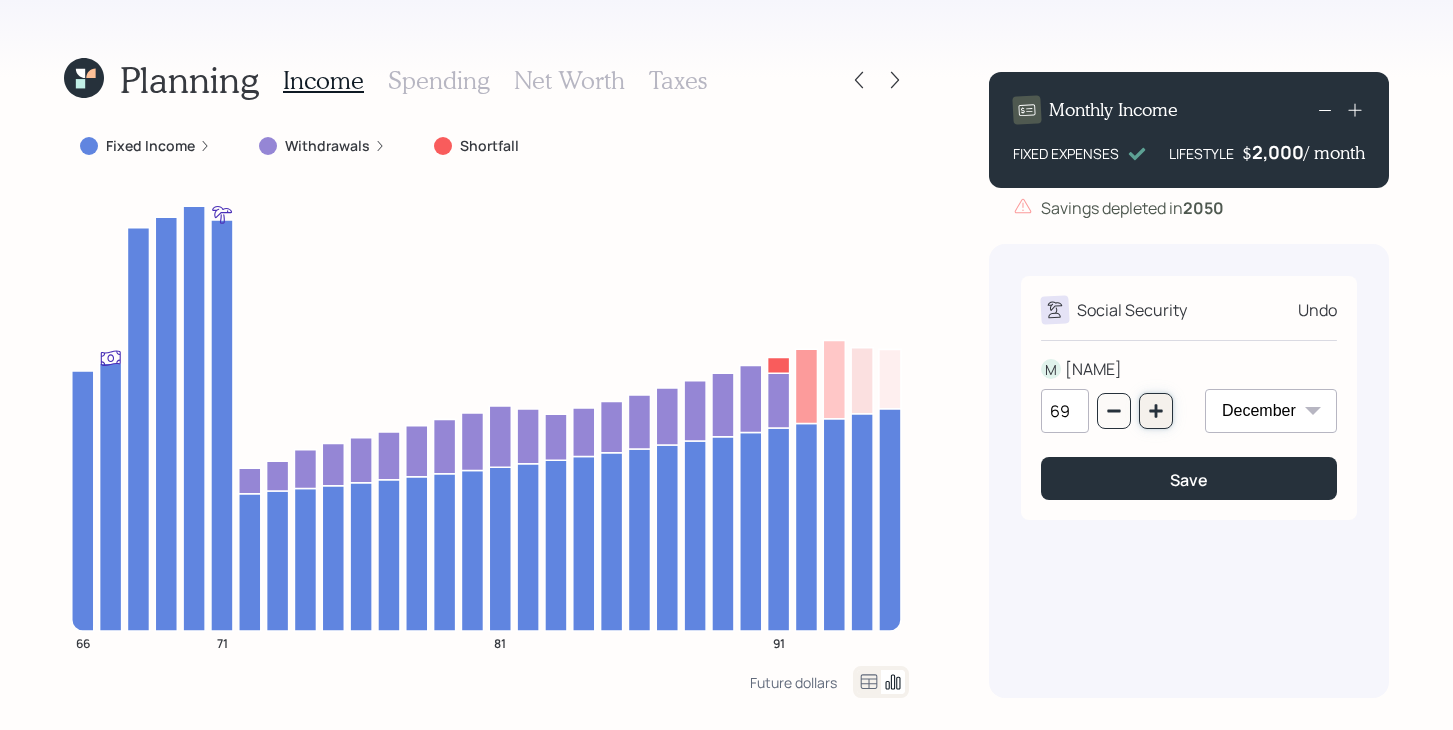 click at bounding box center (1156, 411) 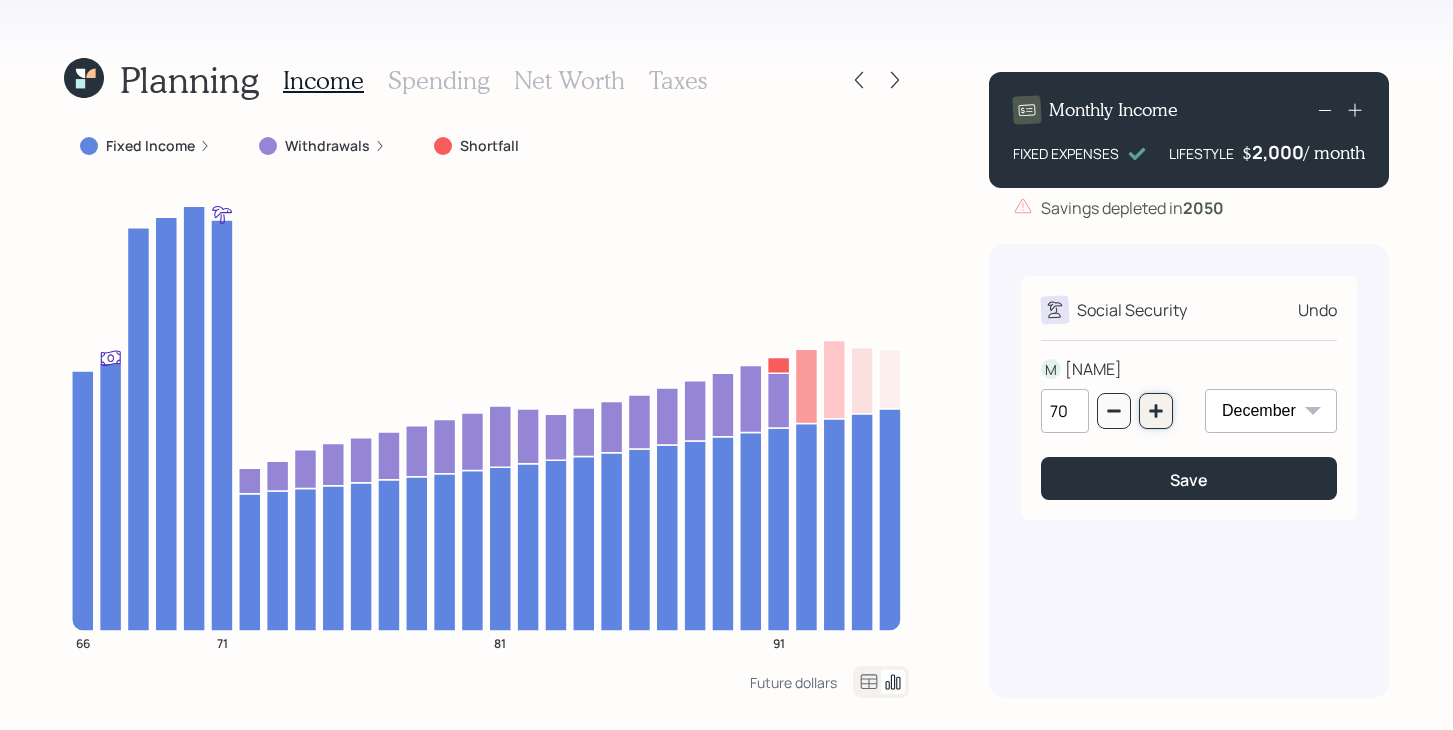 click at bounding box center (1156, 411) 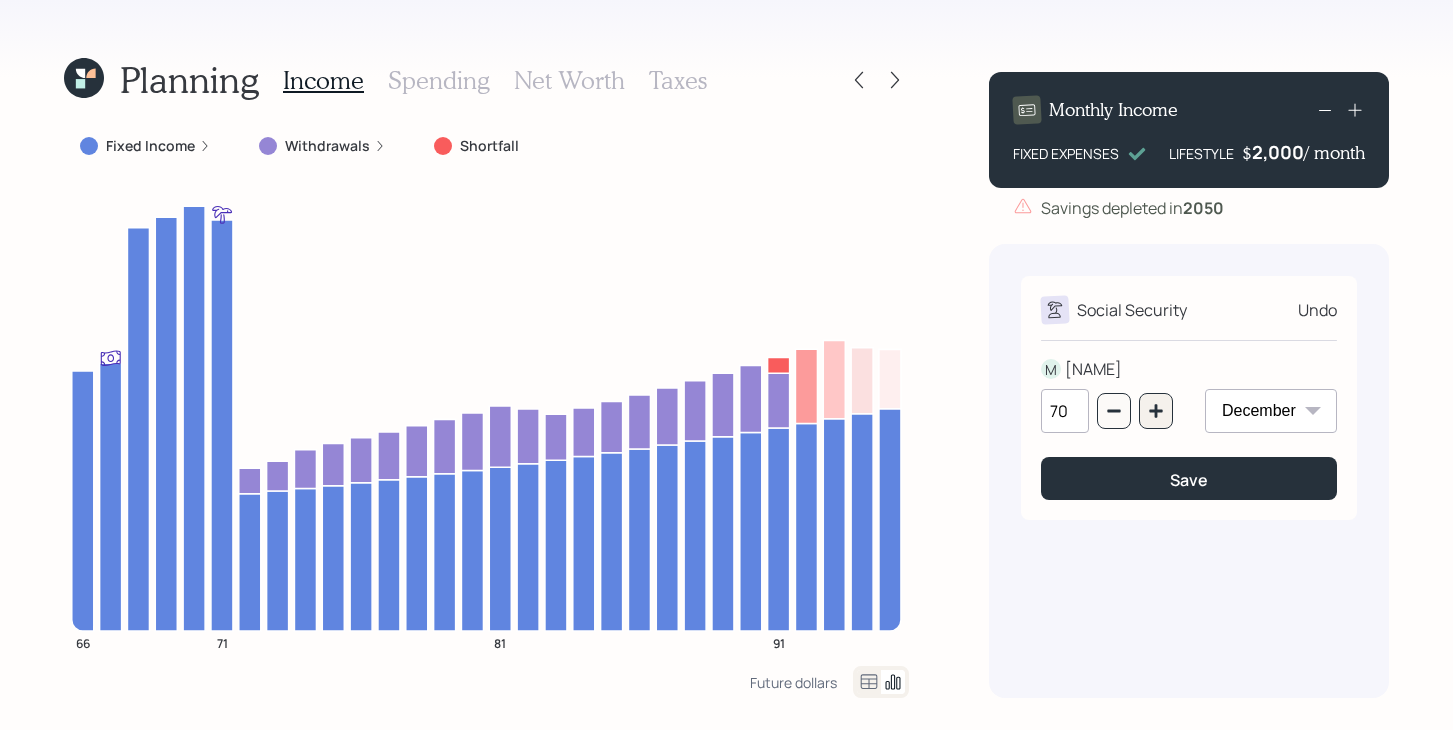 type on "71" 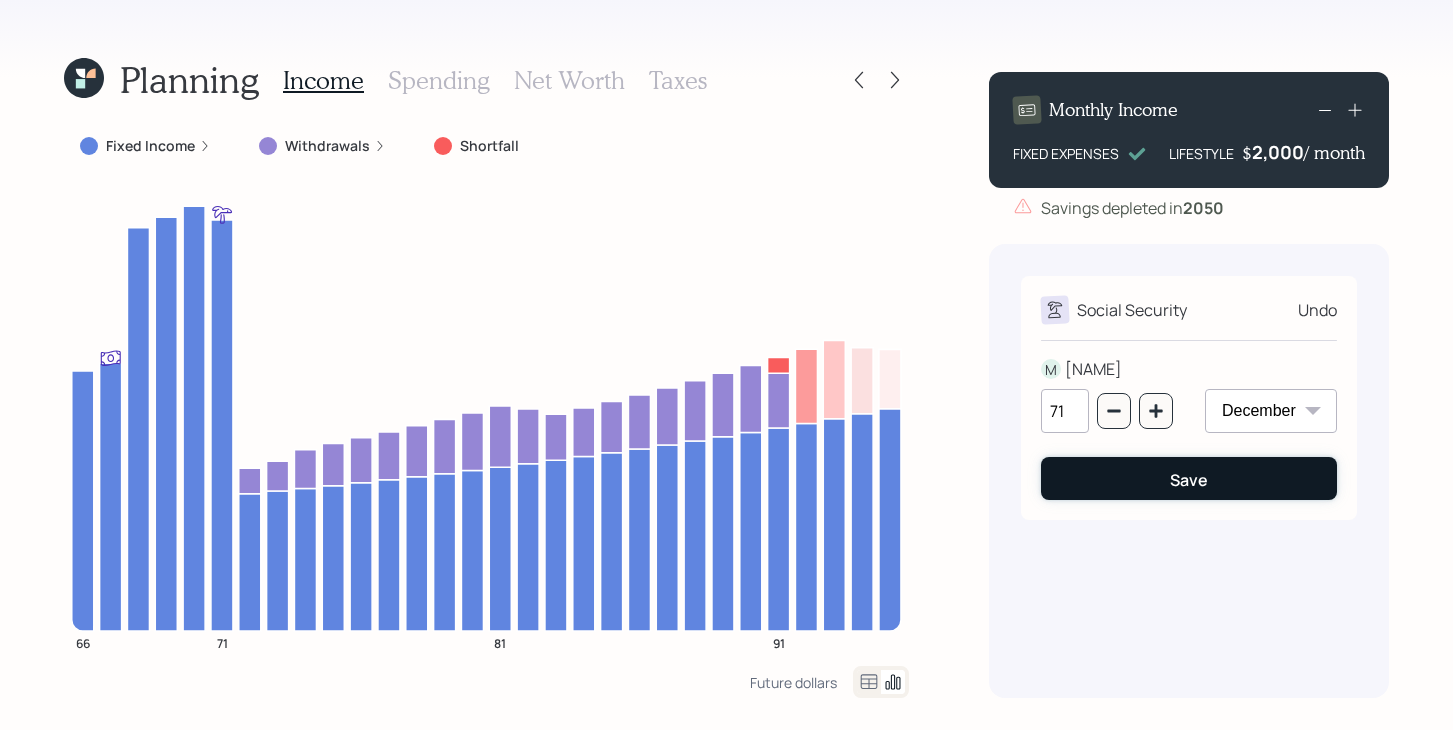 click on "Save" at bounding box center (1189, 478) 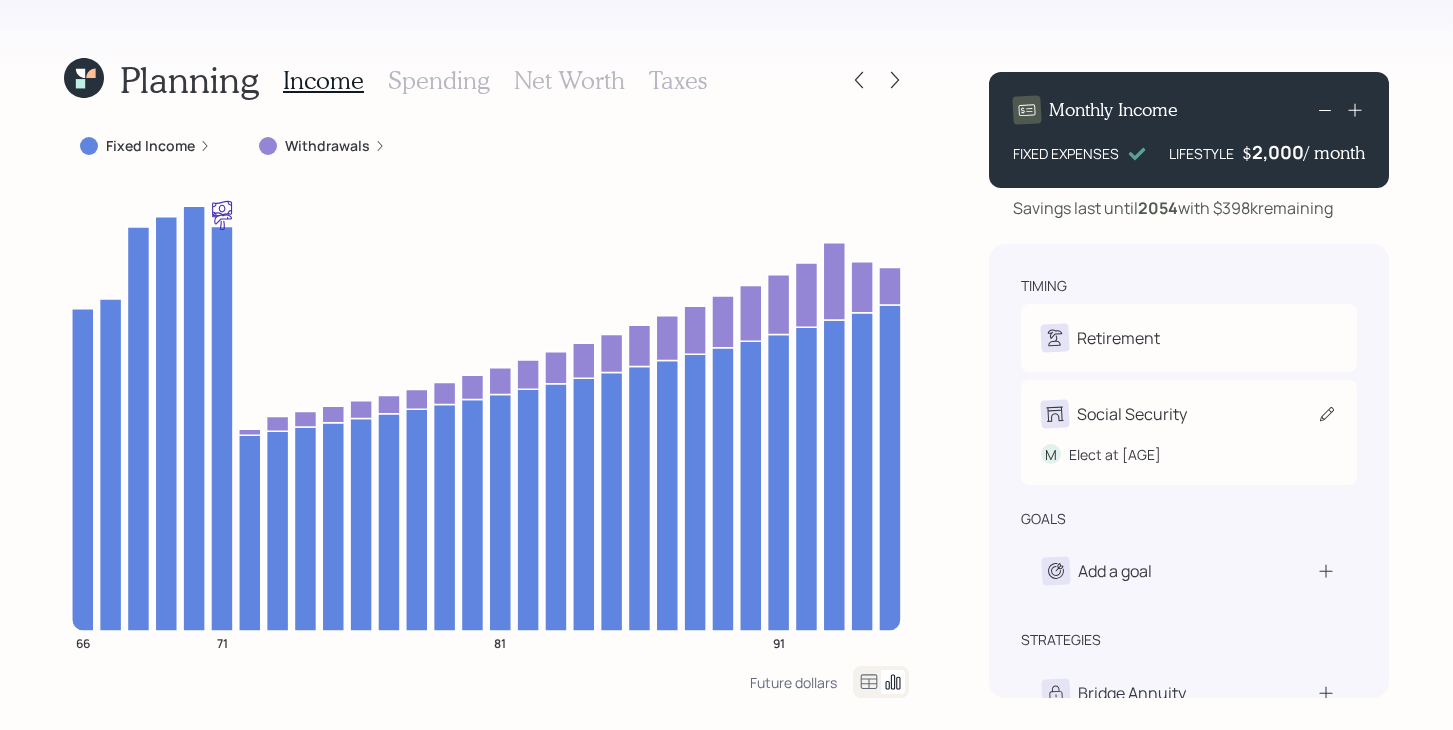 click on "Social Security" at bounding box center (1132, 414) 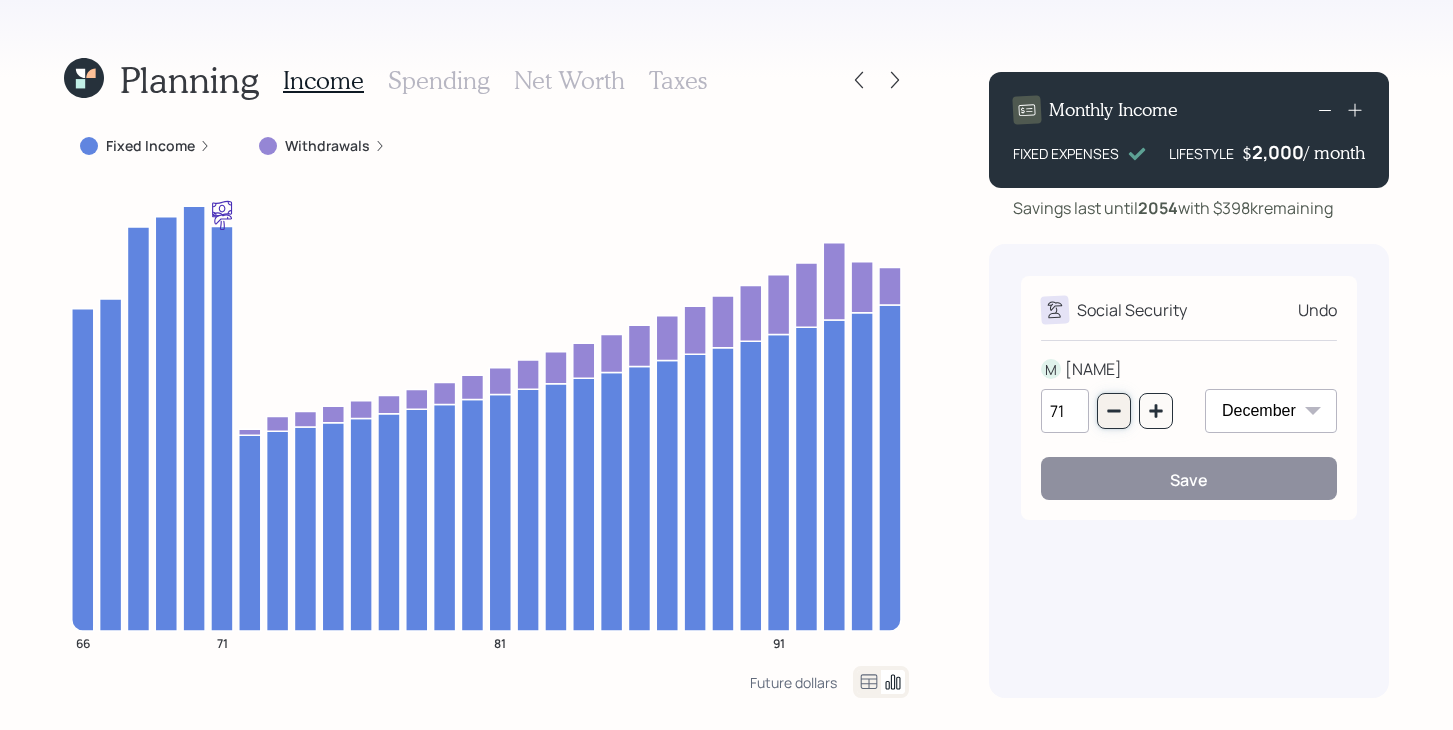click 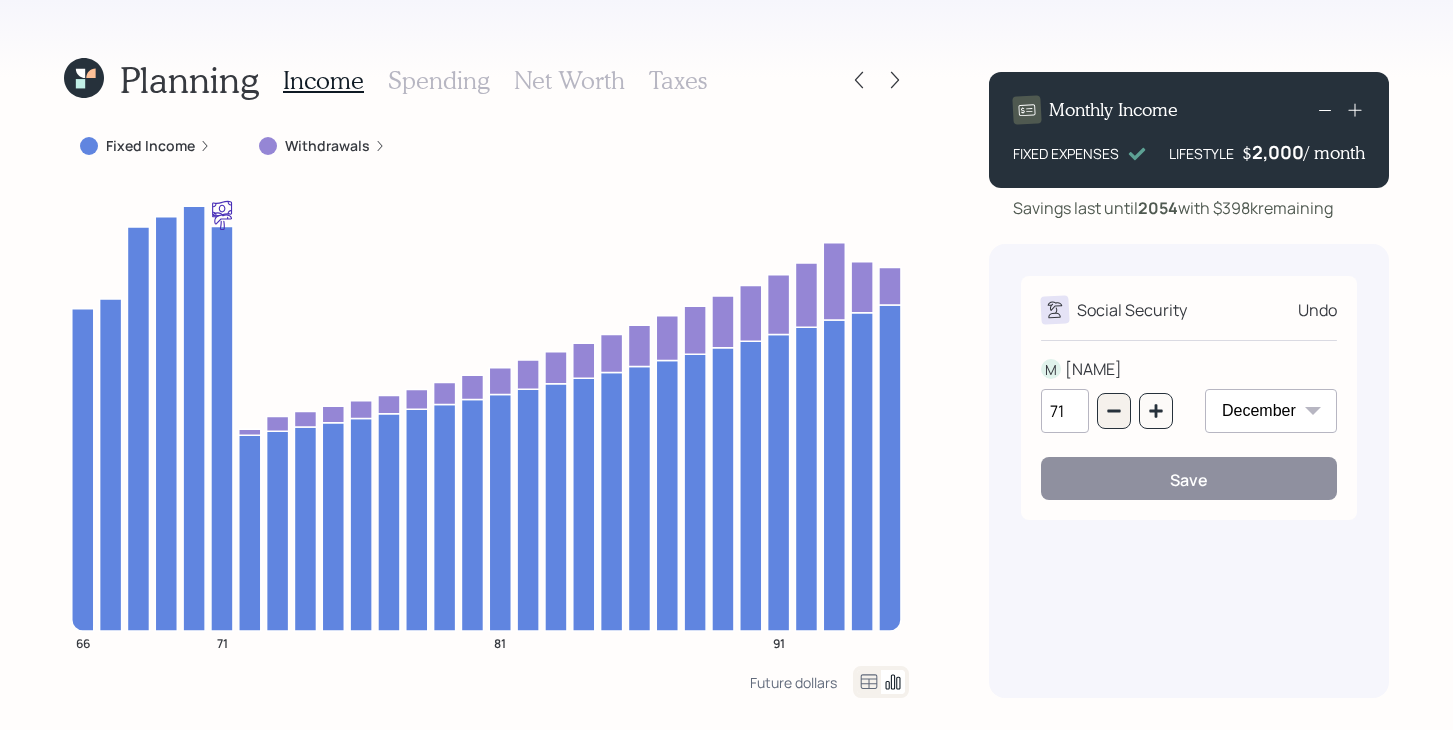 type on "70" 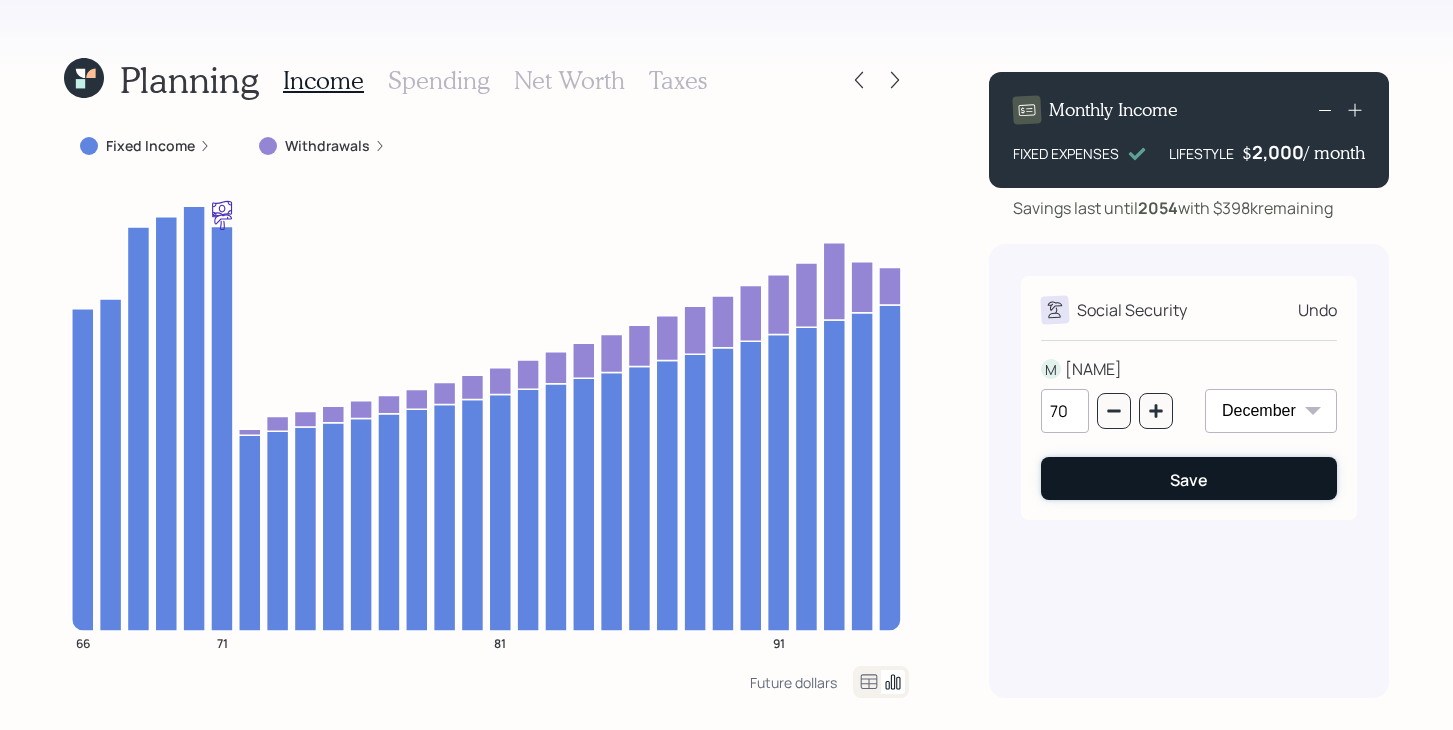 click on "Save" at bounding box center (1189, 478) 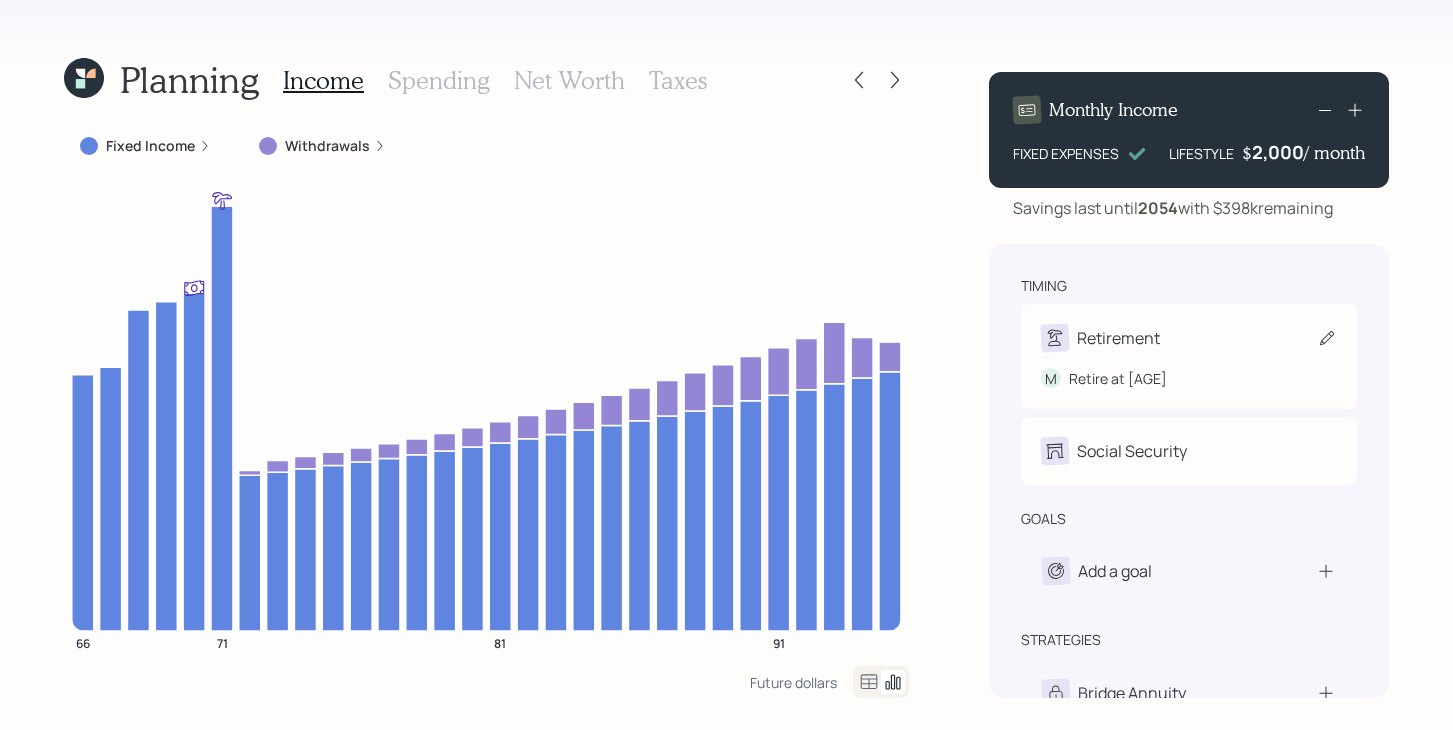 click on "Retirement [GENDER] Retire at [AGE]" at bounding box center (1189, 356) 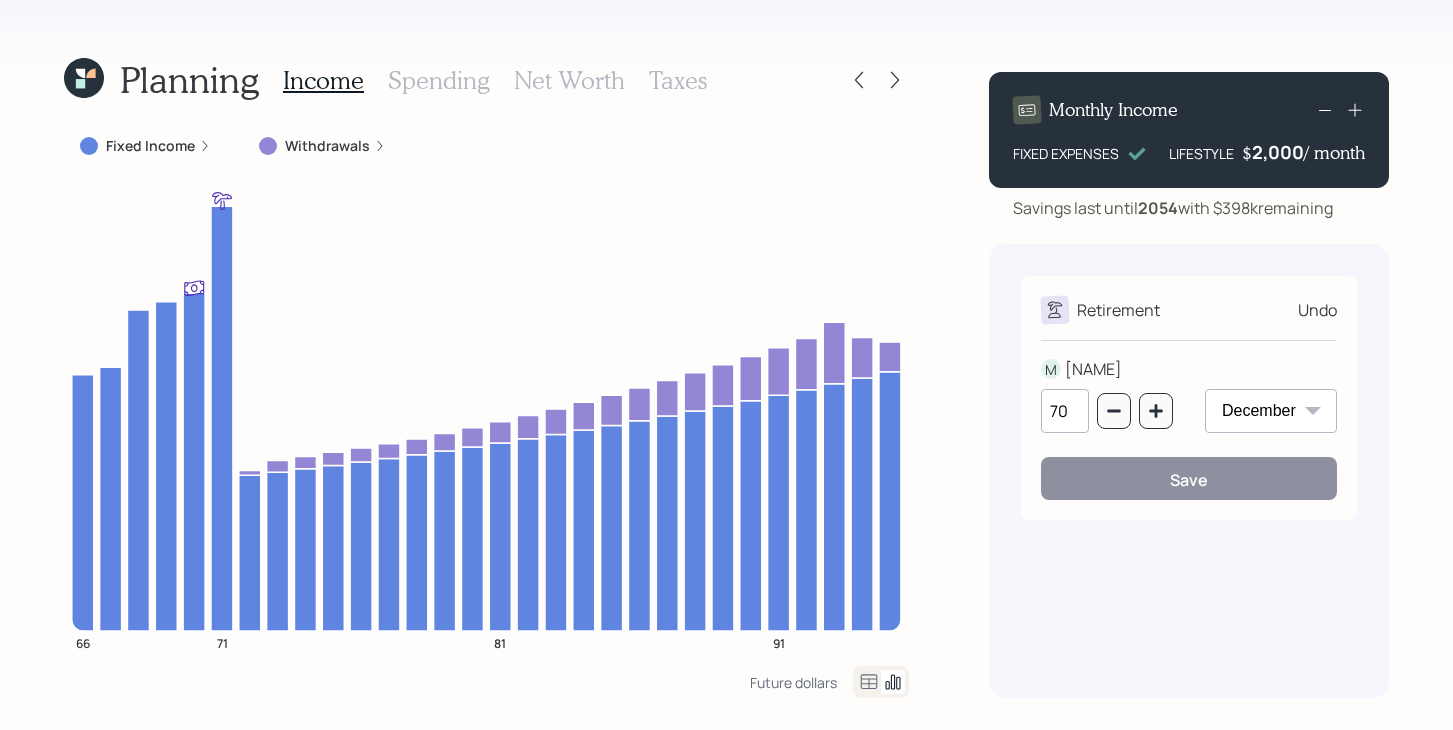 click on "January February March April May June July August September October November December" at bounding box center [1271, 411] 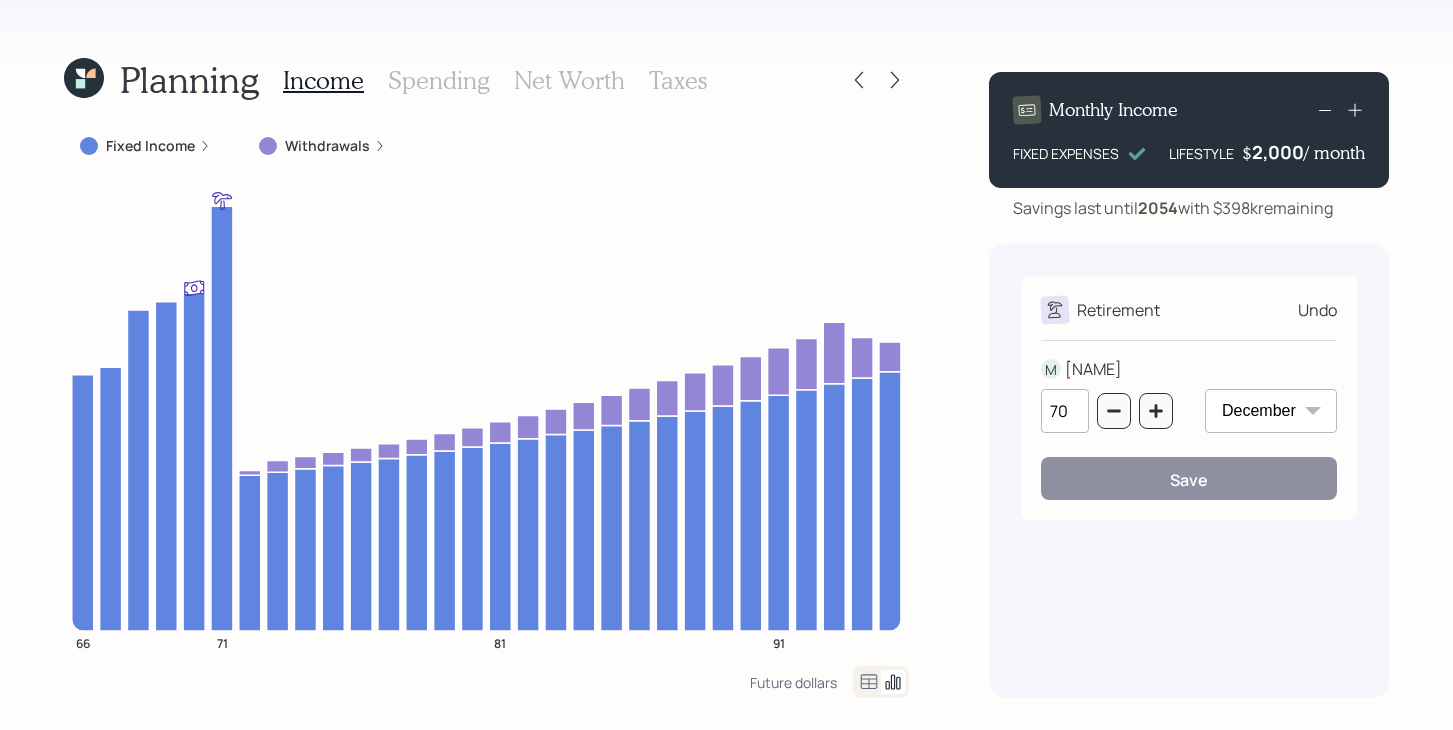 select on "1" 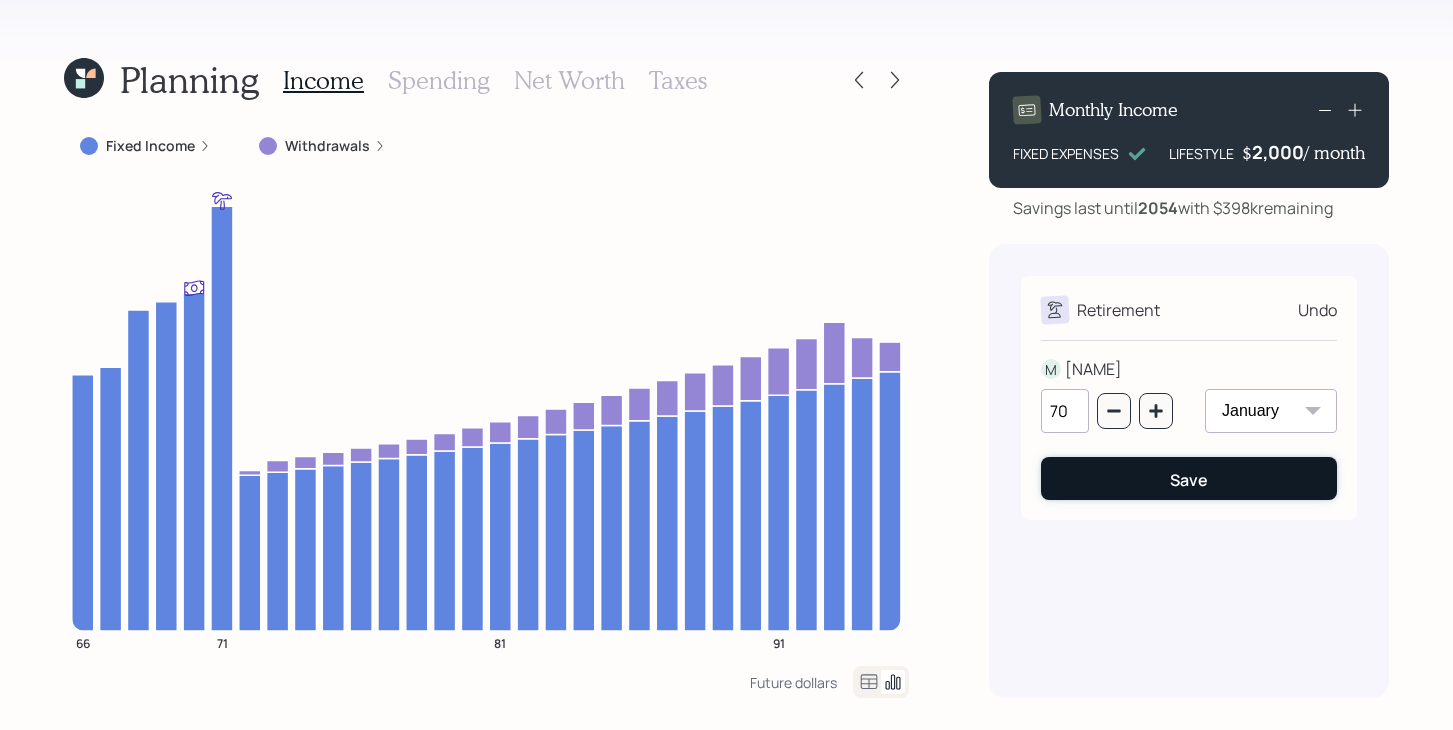 click on "Save" at bounding box center [1189, 478] 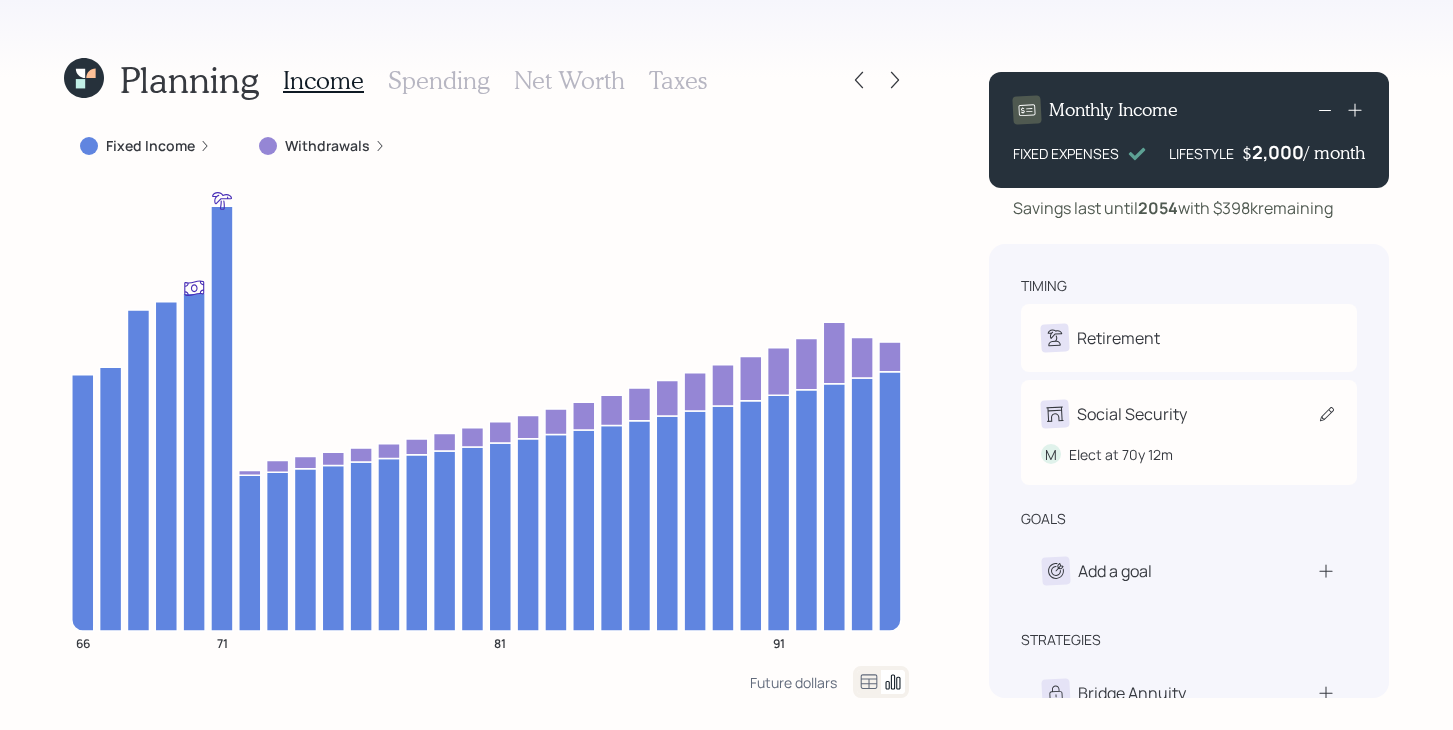 click on "Social Security" at bounding box center [1132, 414] 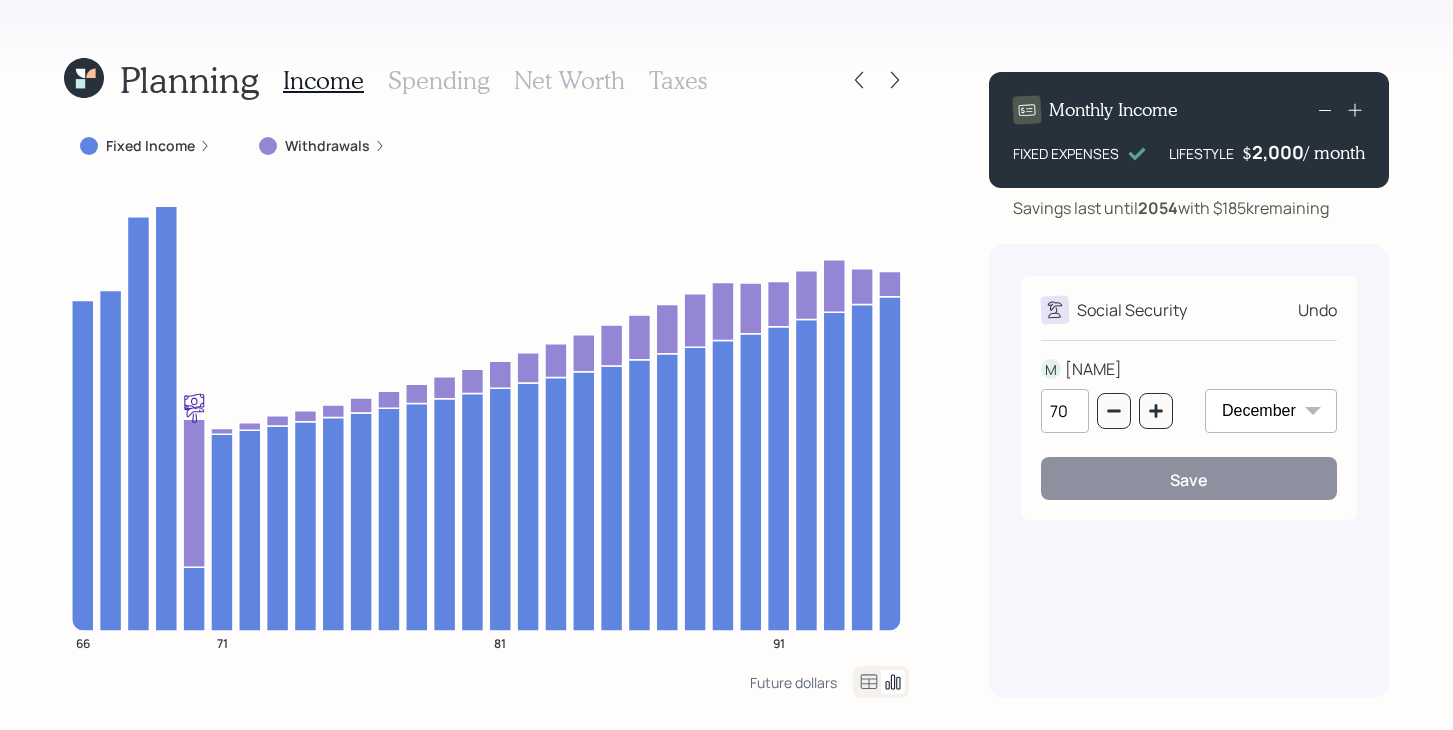 click on "January February March April May June July August September October November December" at bounding box center (1271, 411) 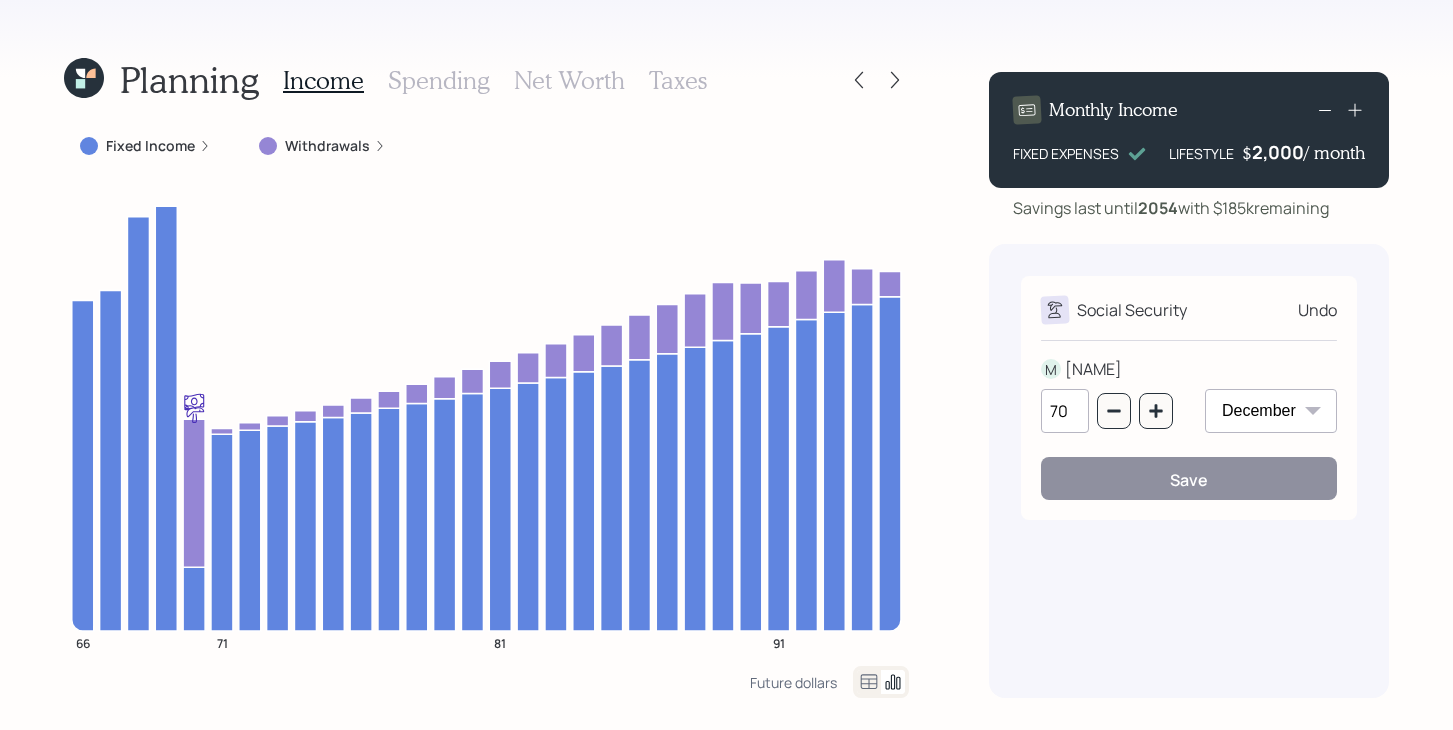 select on "1" 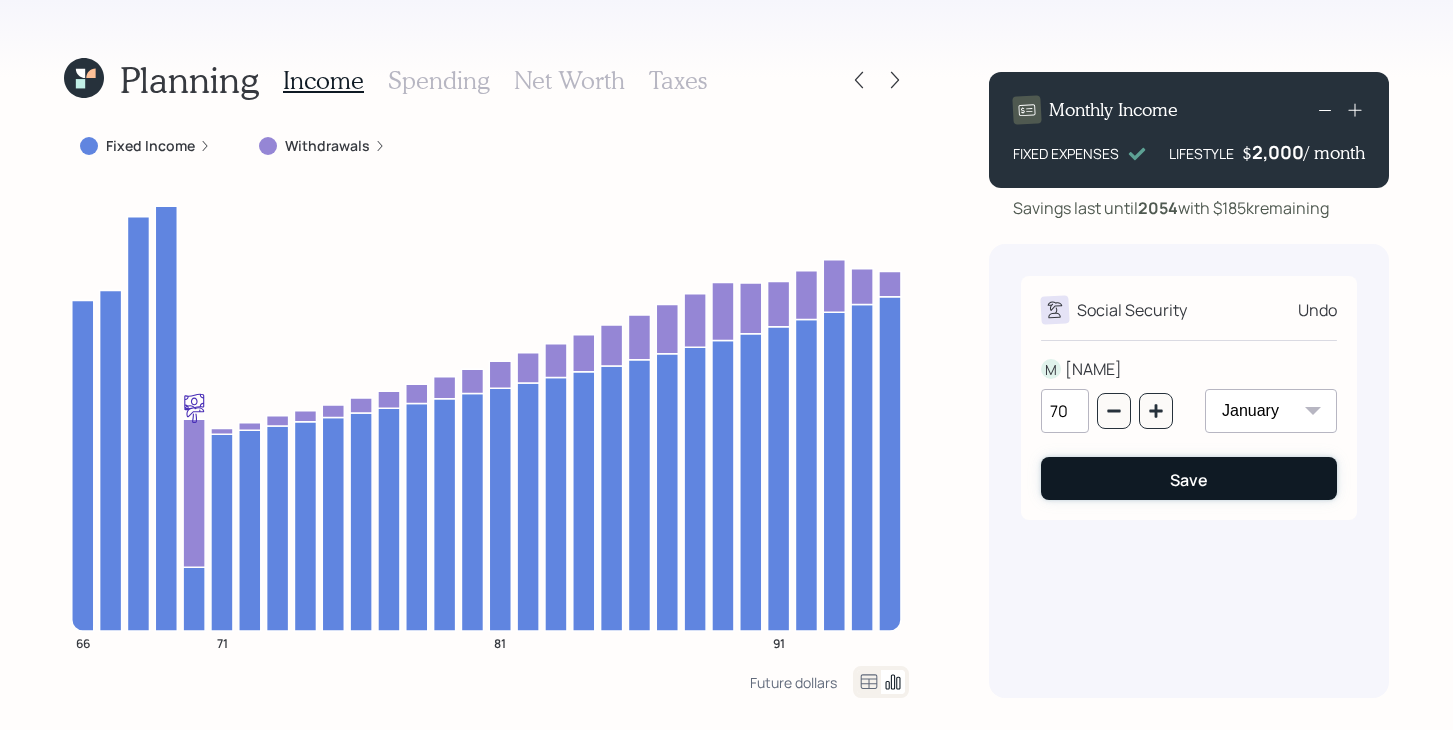 click on "Save" at bounding box center (1189, 478) 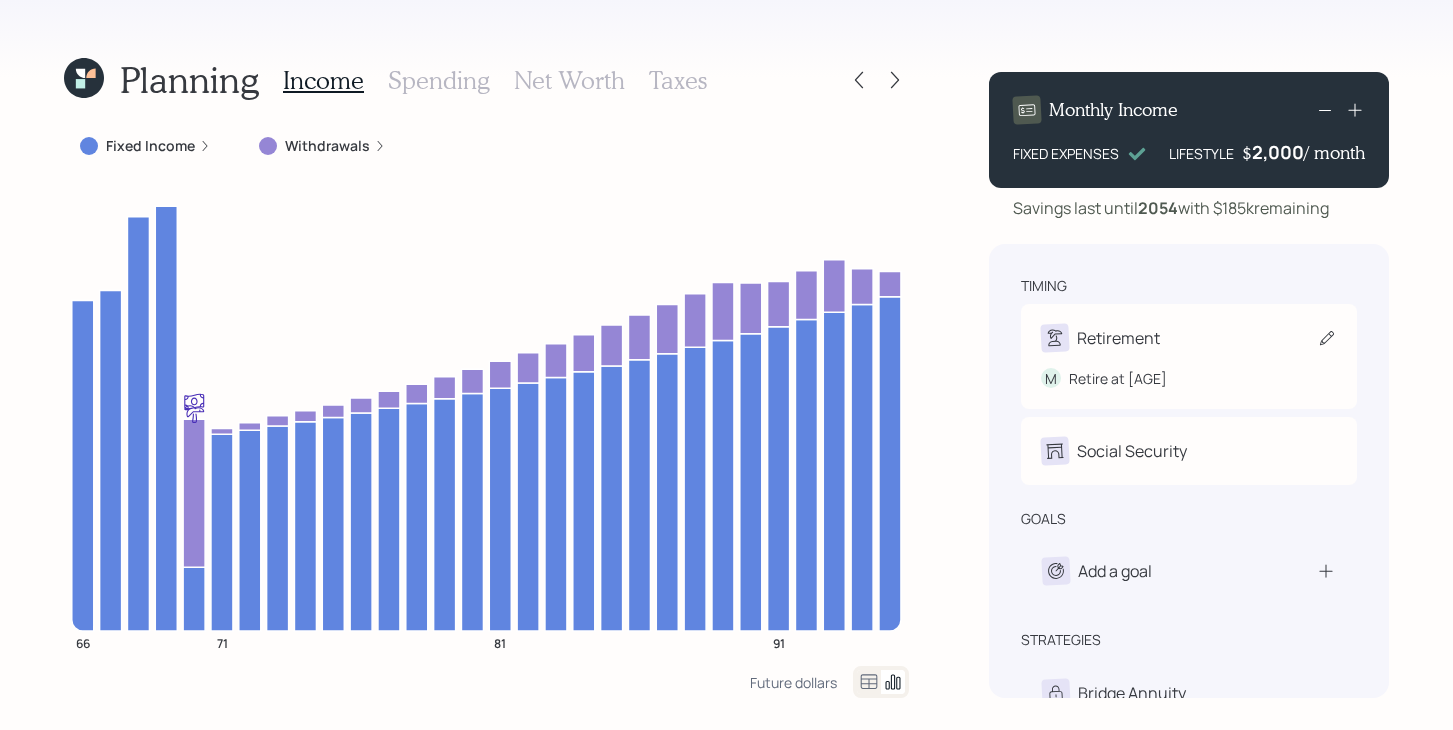 click on "Retirement" at bounding box center [1189, 338] 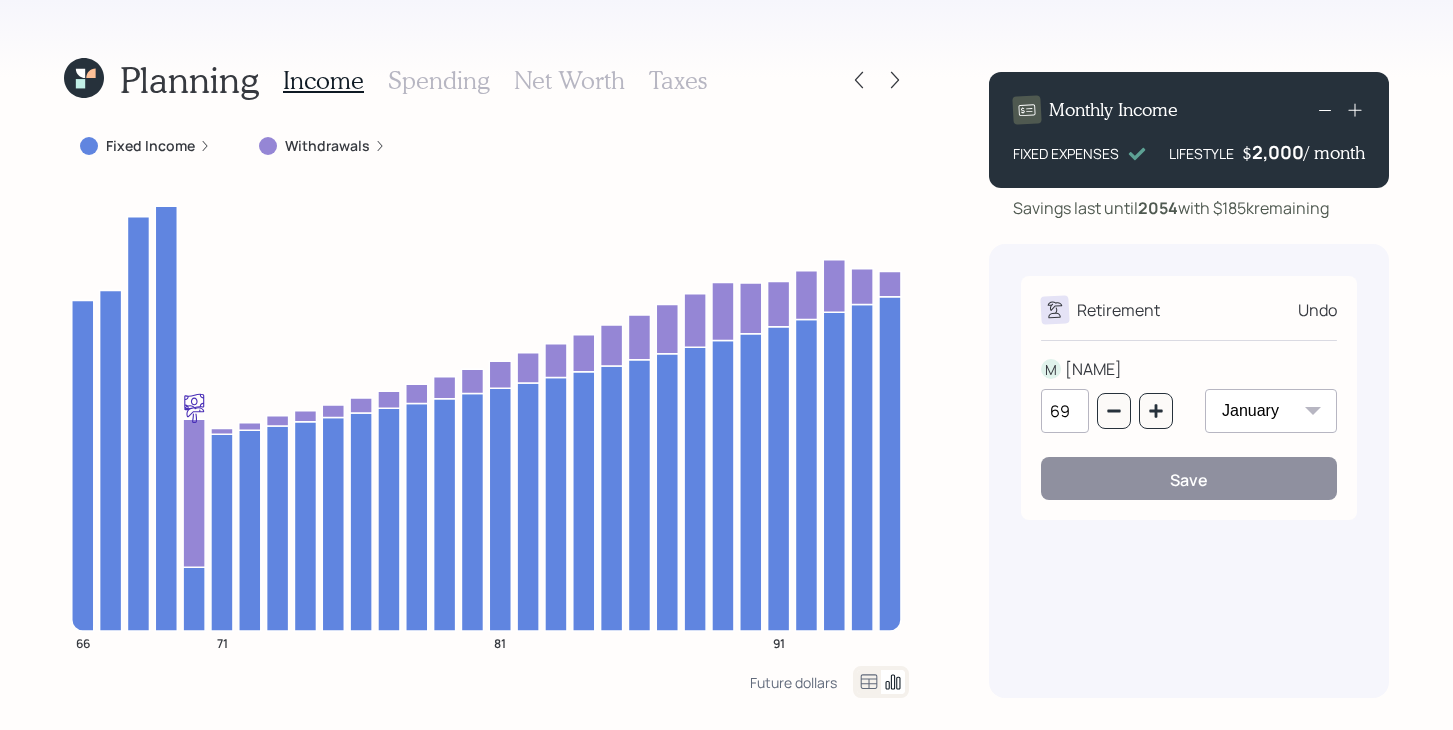 click on "January February March April May June July August September October November December" at bounding box center [1271, 411] 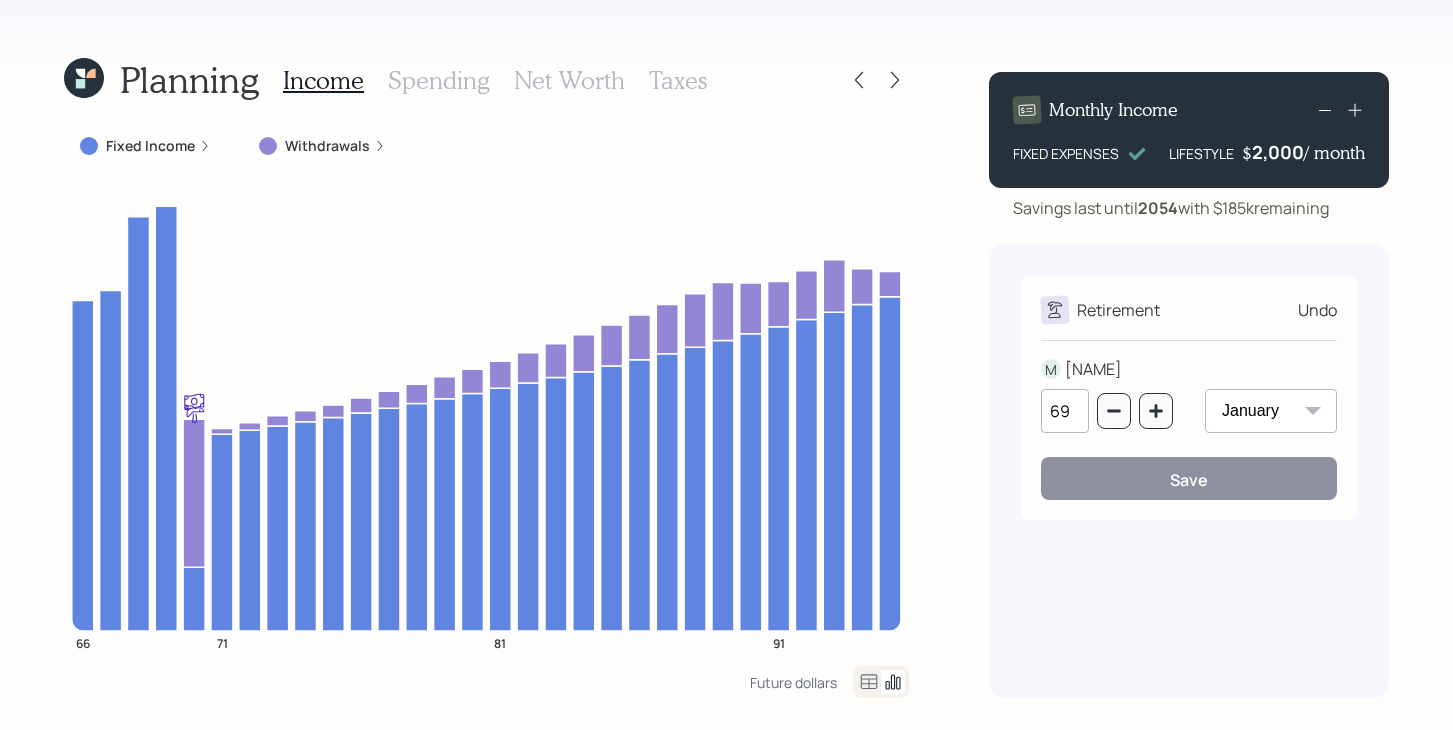 select on "12" 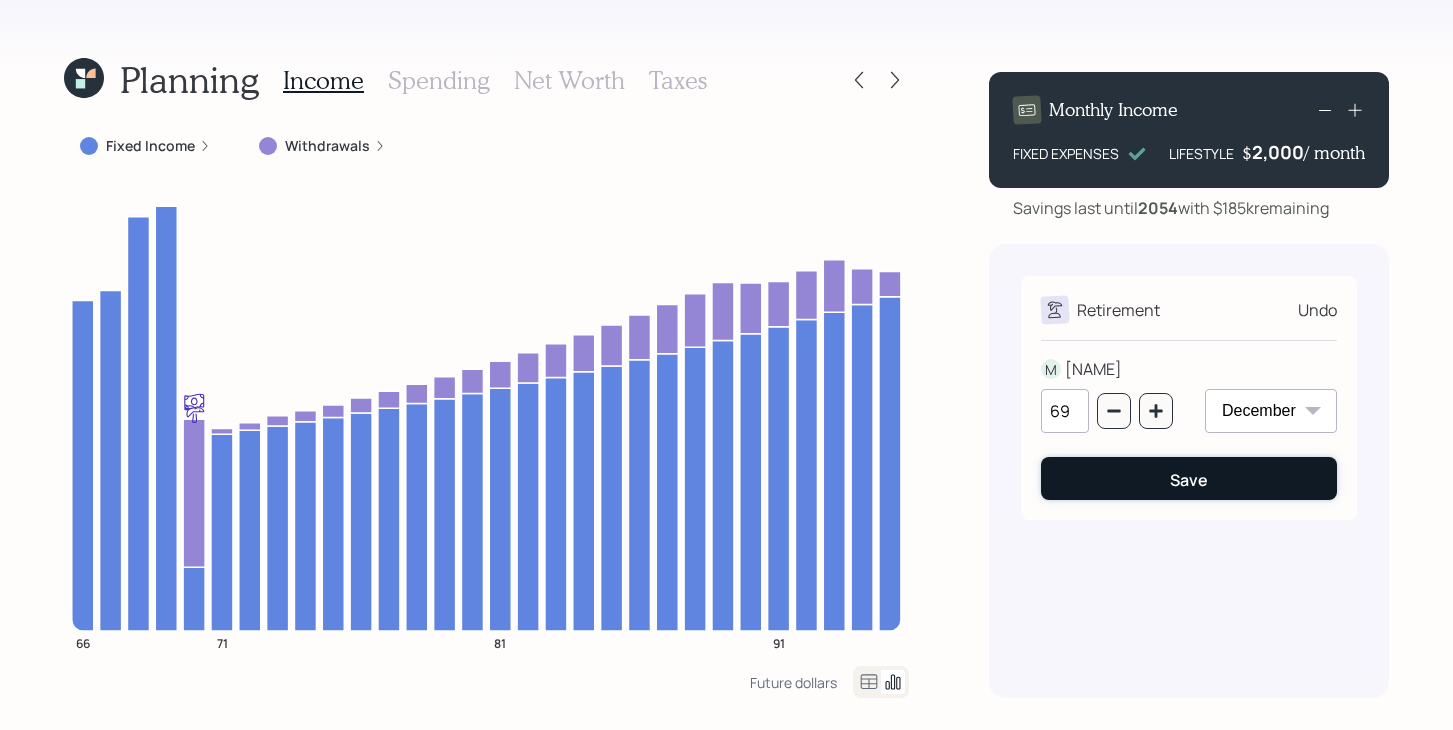 click on "Save" at bounding box center [1189, 480] 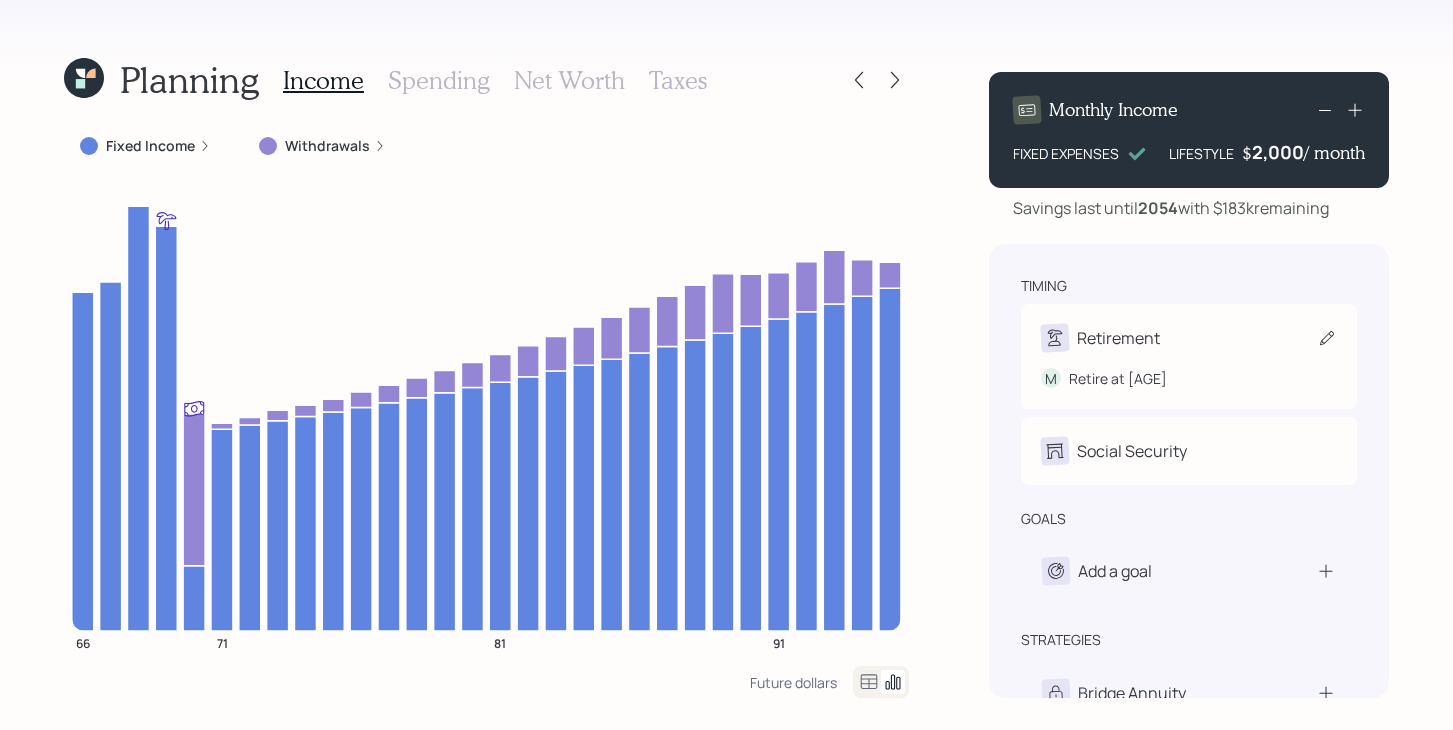 click on "Retirement" at bounding box center (1118, 338) 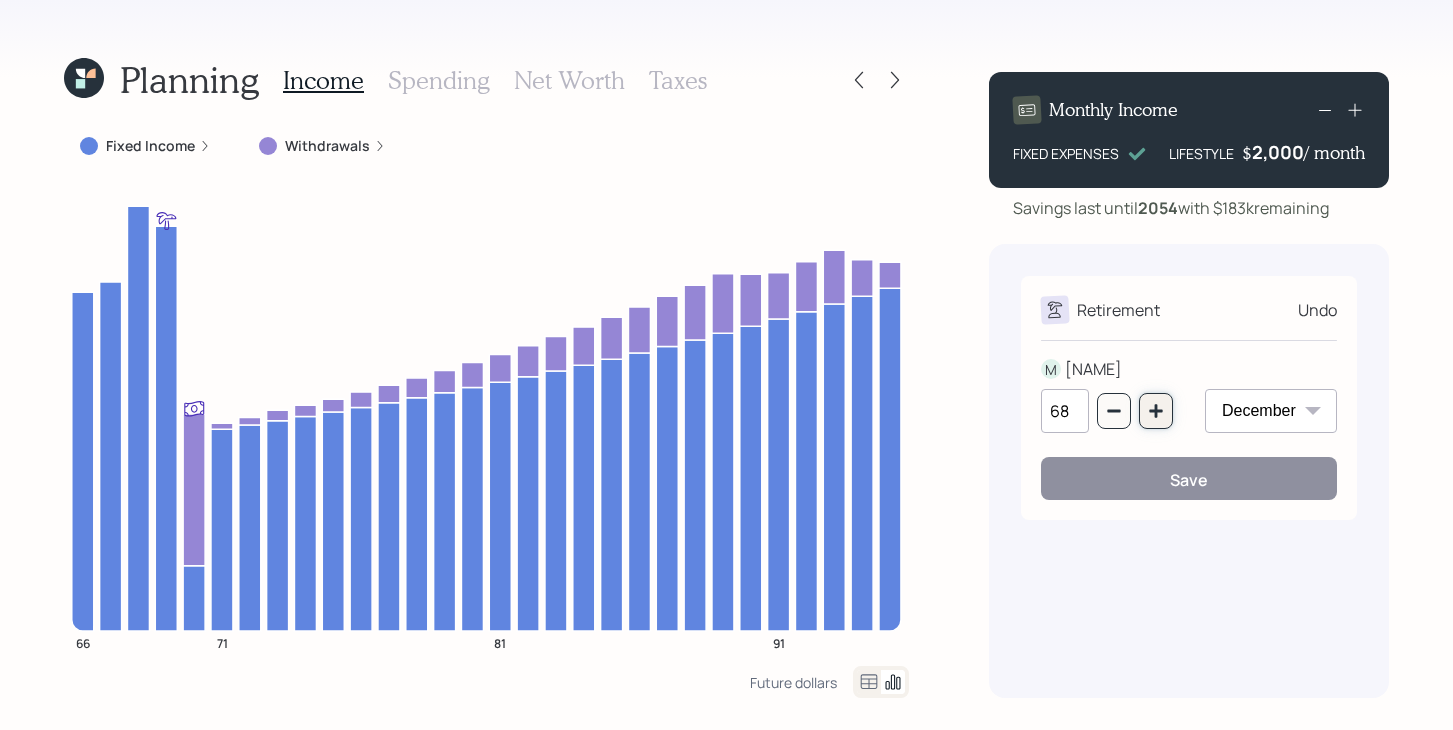 click 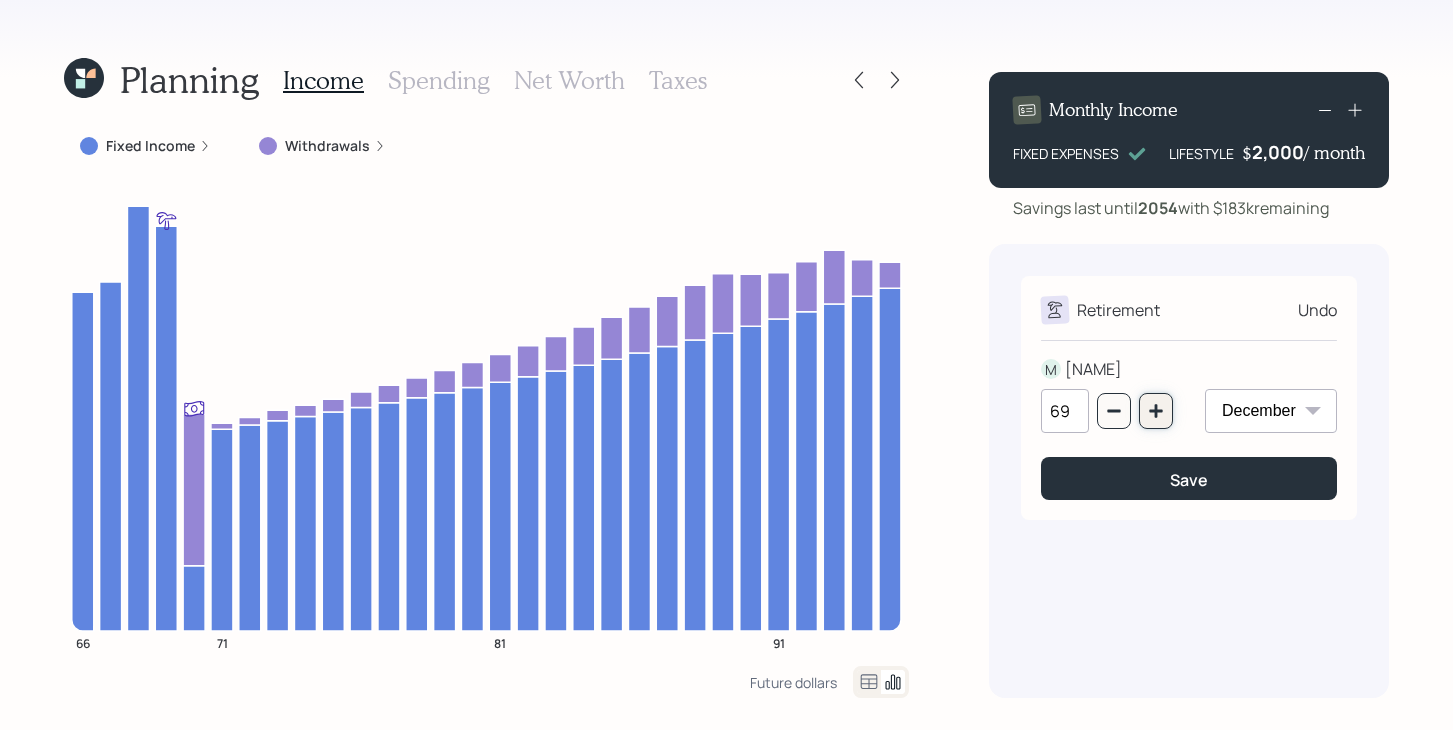 click 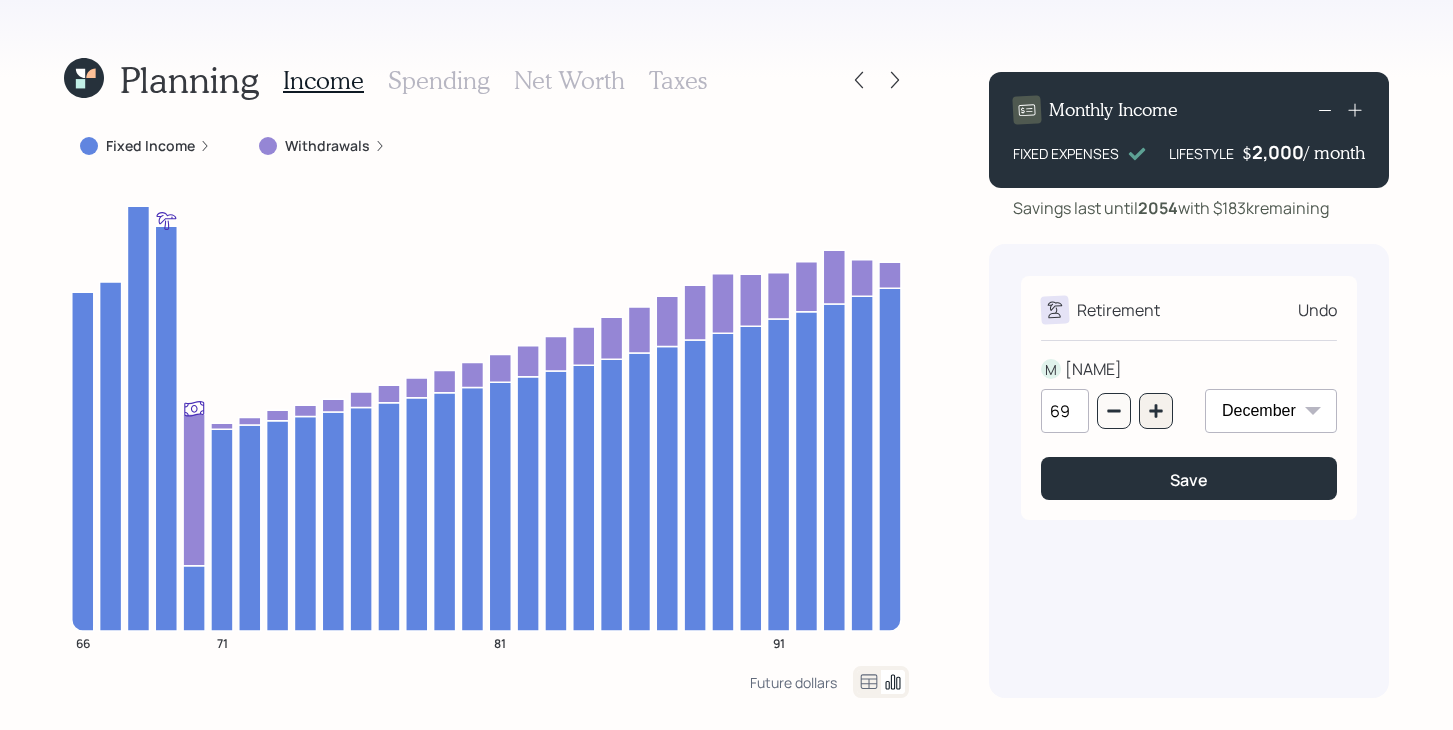type on "70" 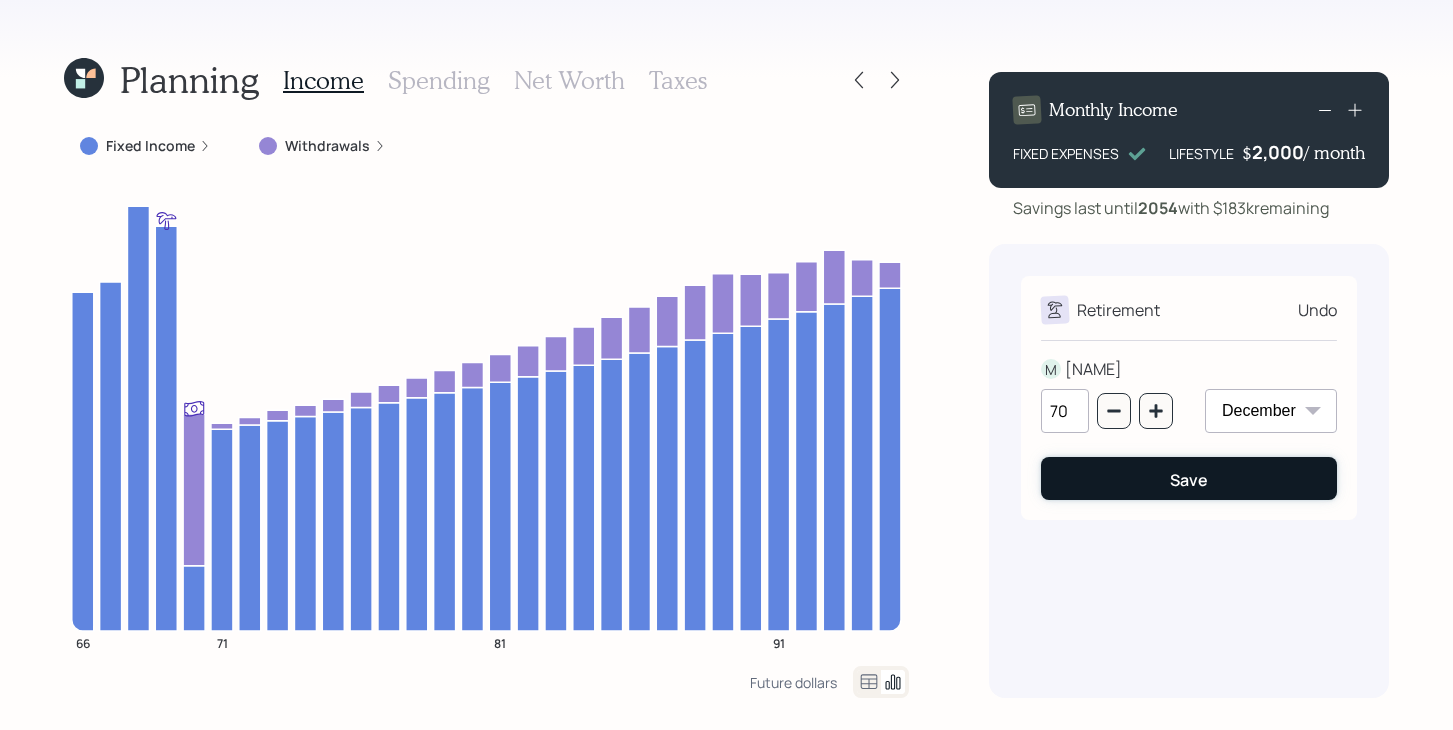 click on "Save" at bounding box center [1189, 478] 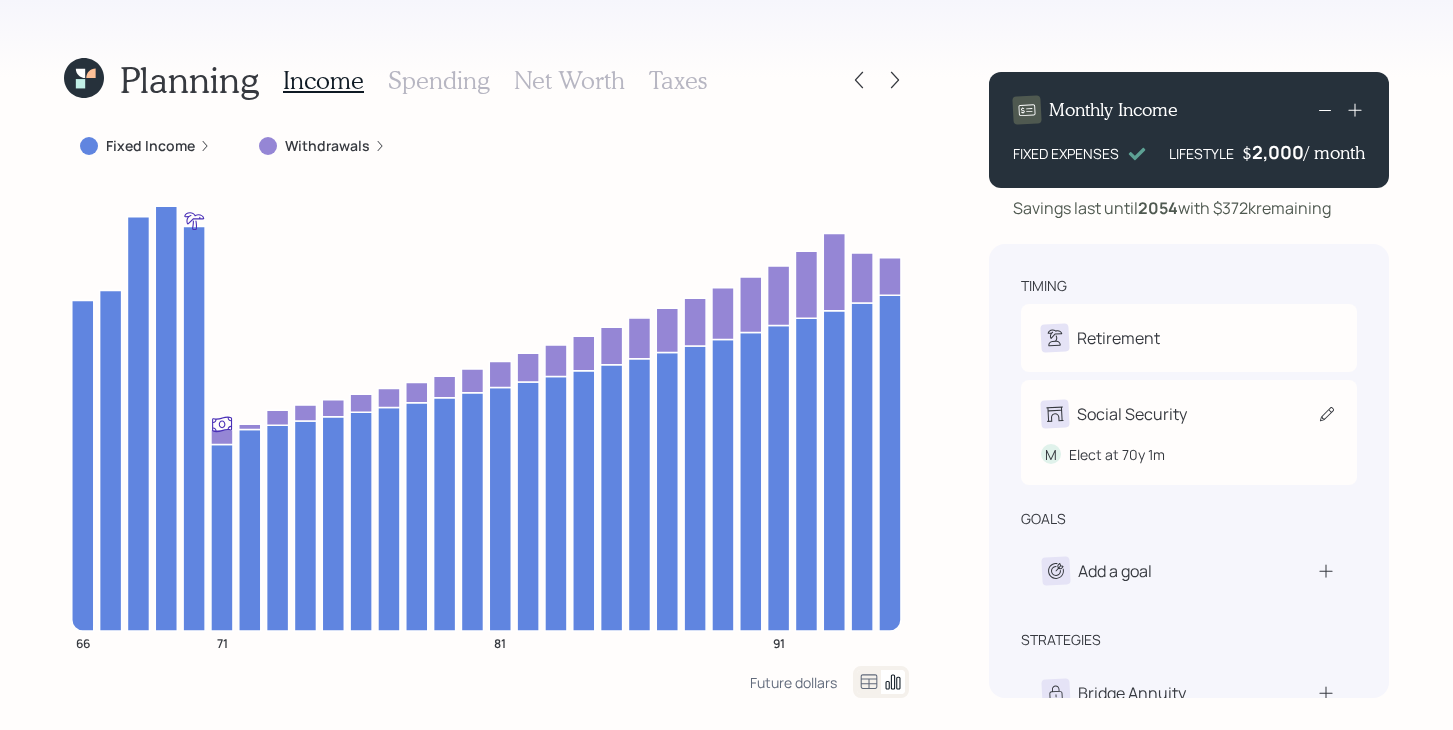 click on "Social Security" at bounding box center [1132, 414] 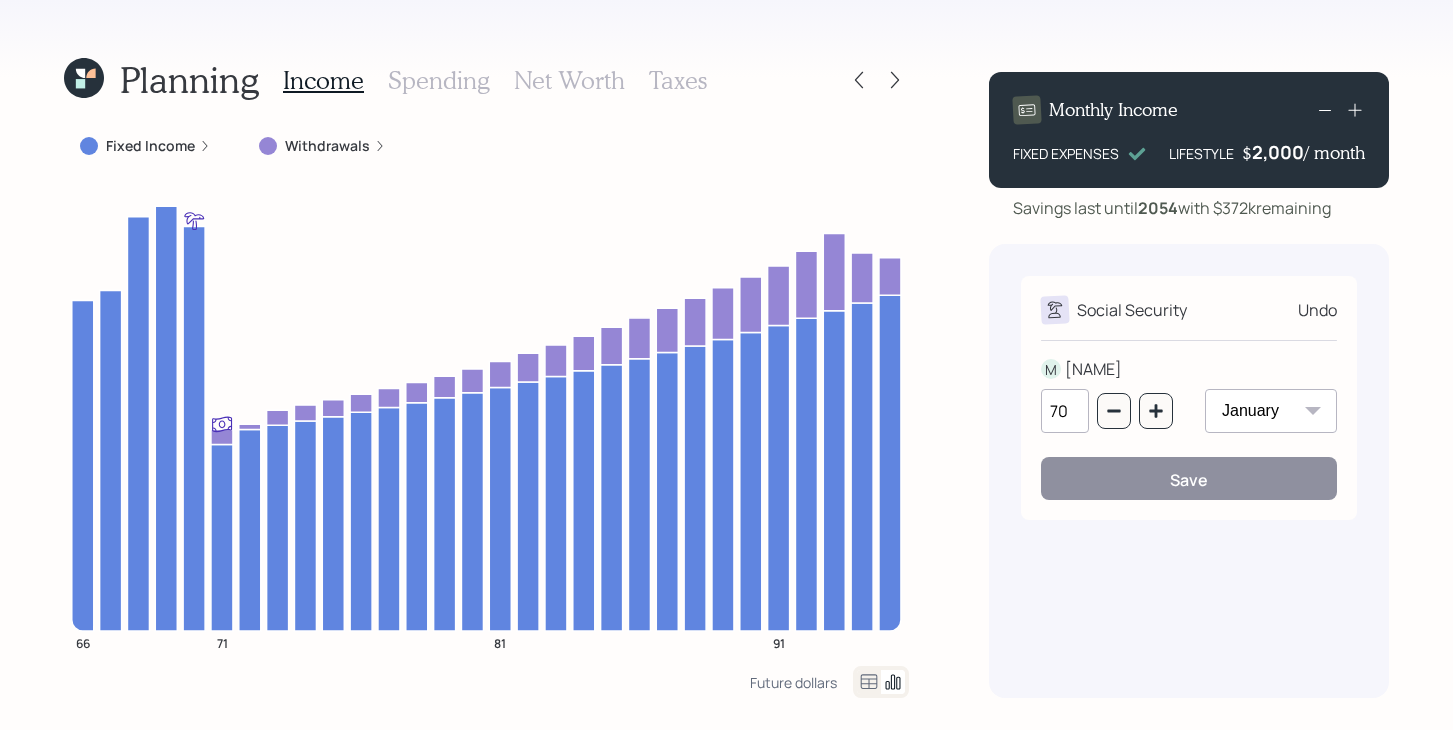 click on "January February March April May June July August September October November December" at bounding box center (1271, 411) 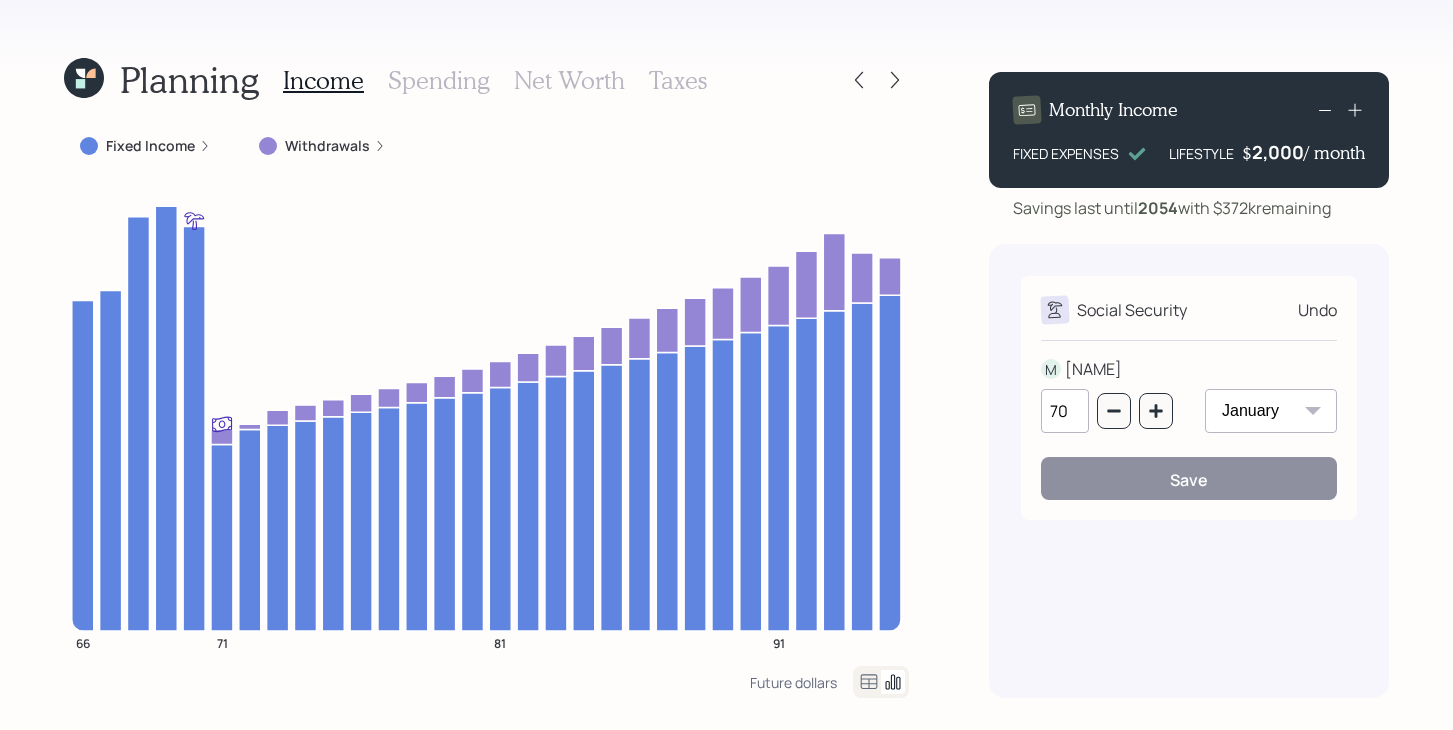 select on "12" 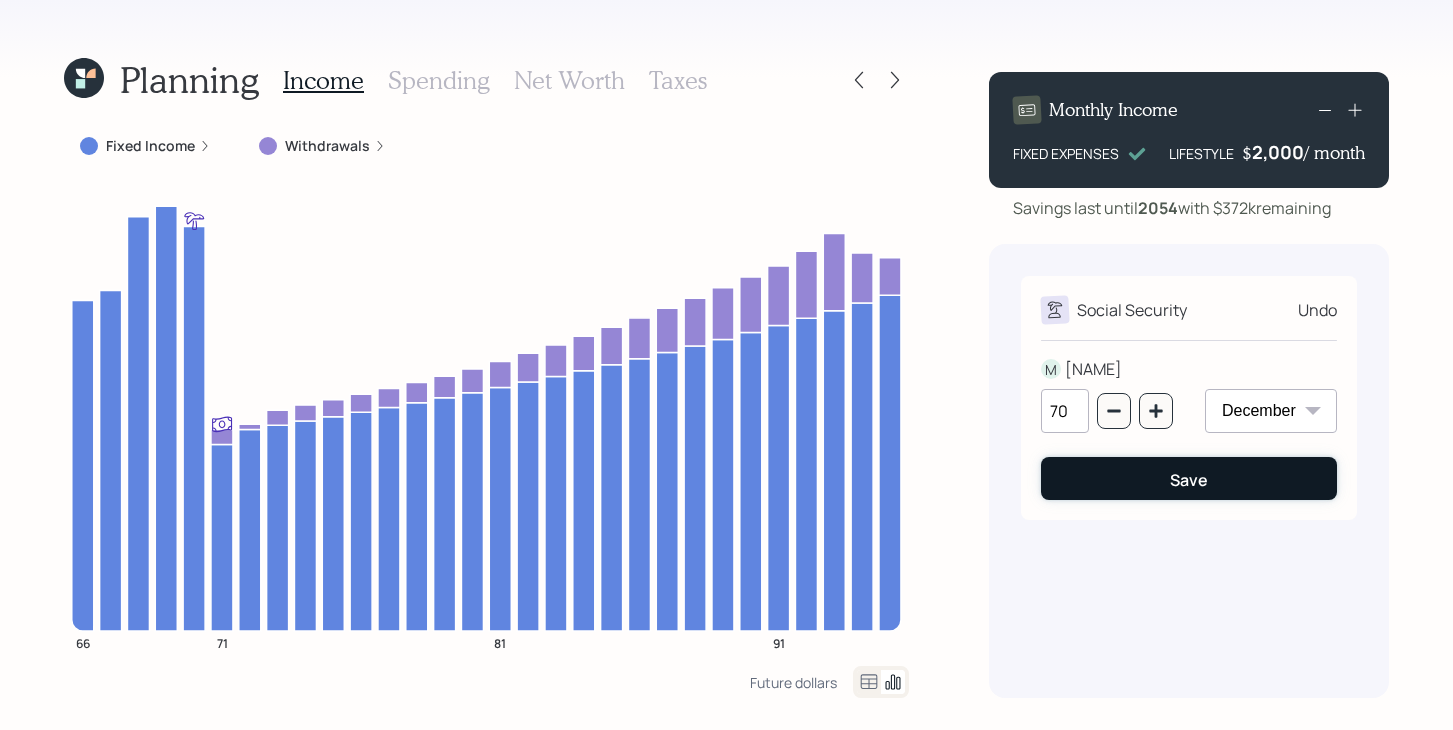 click on "Save" at bounding box center [1189, 480] 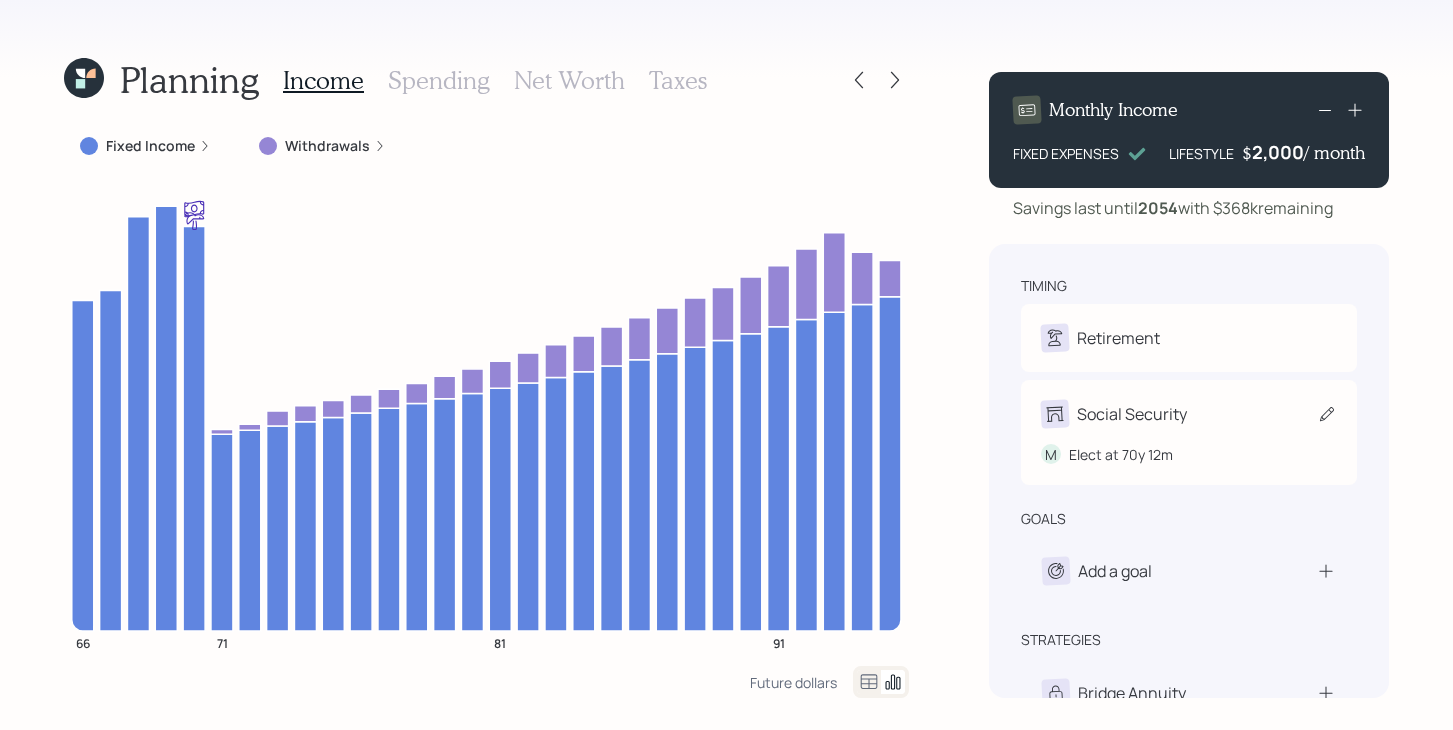click on "Social Security" at bounding box center [1189, 414] 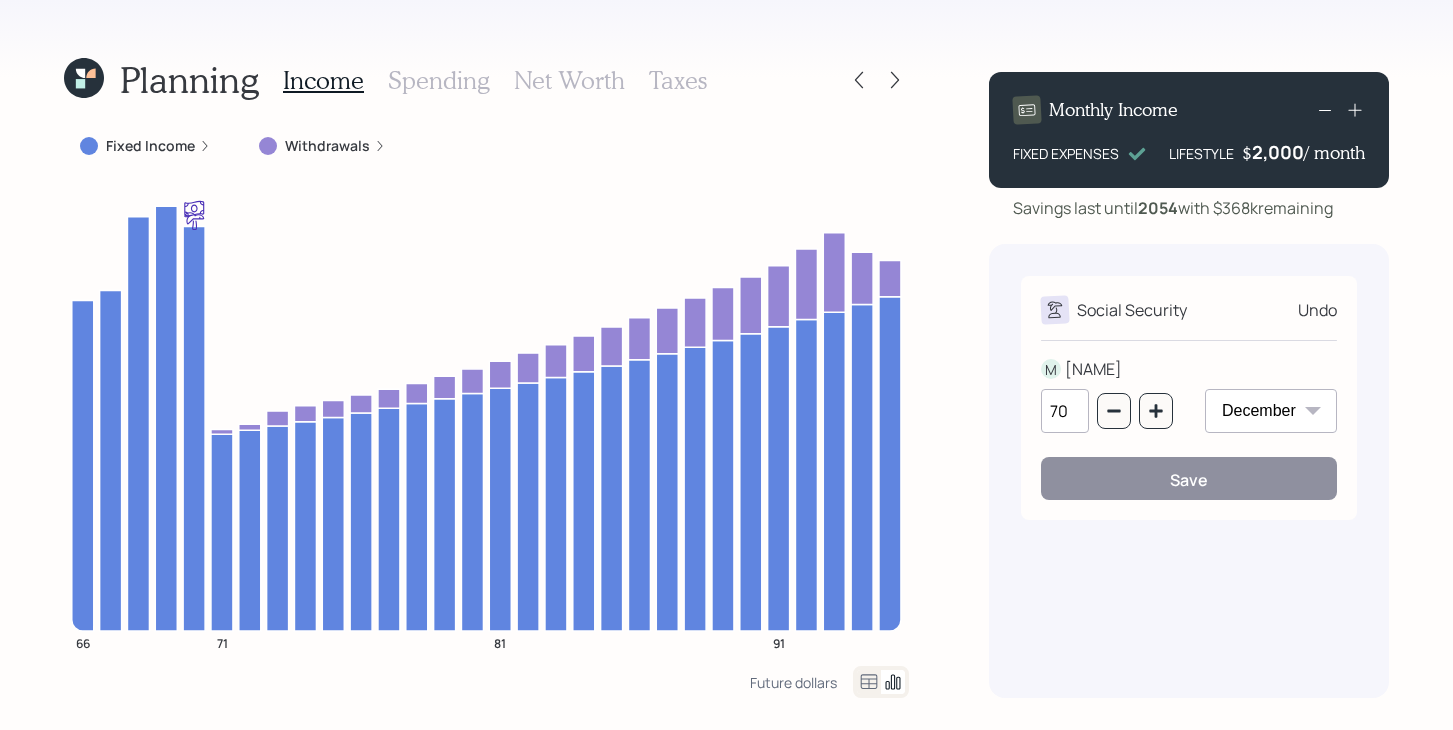 click on "January February March April May June July August September October November December" at bounding box center [1271, 411] 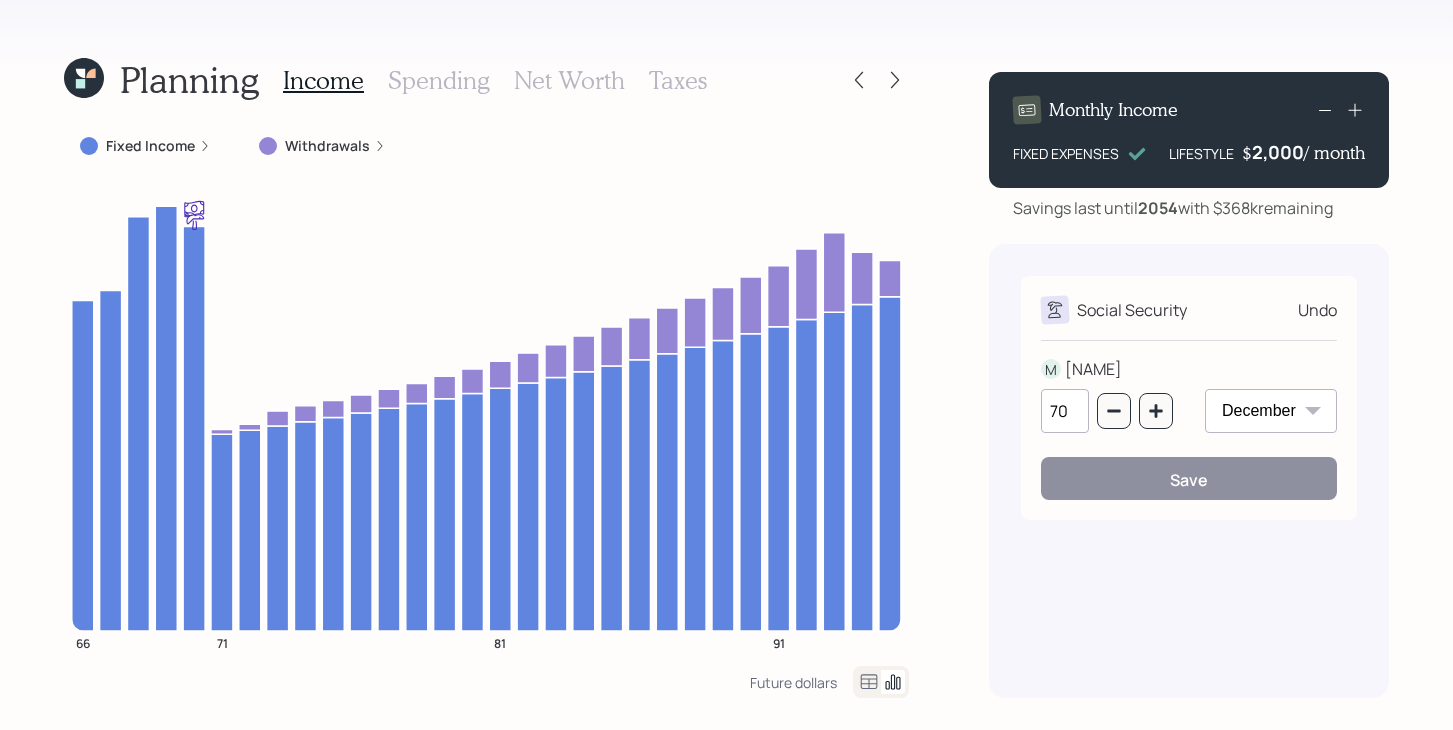 select on "1" 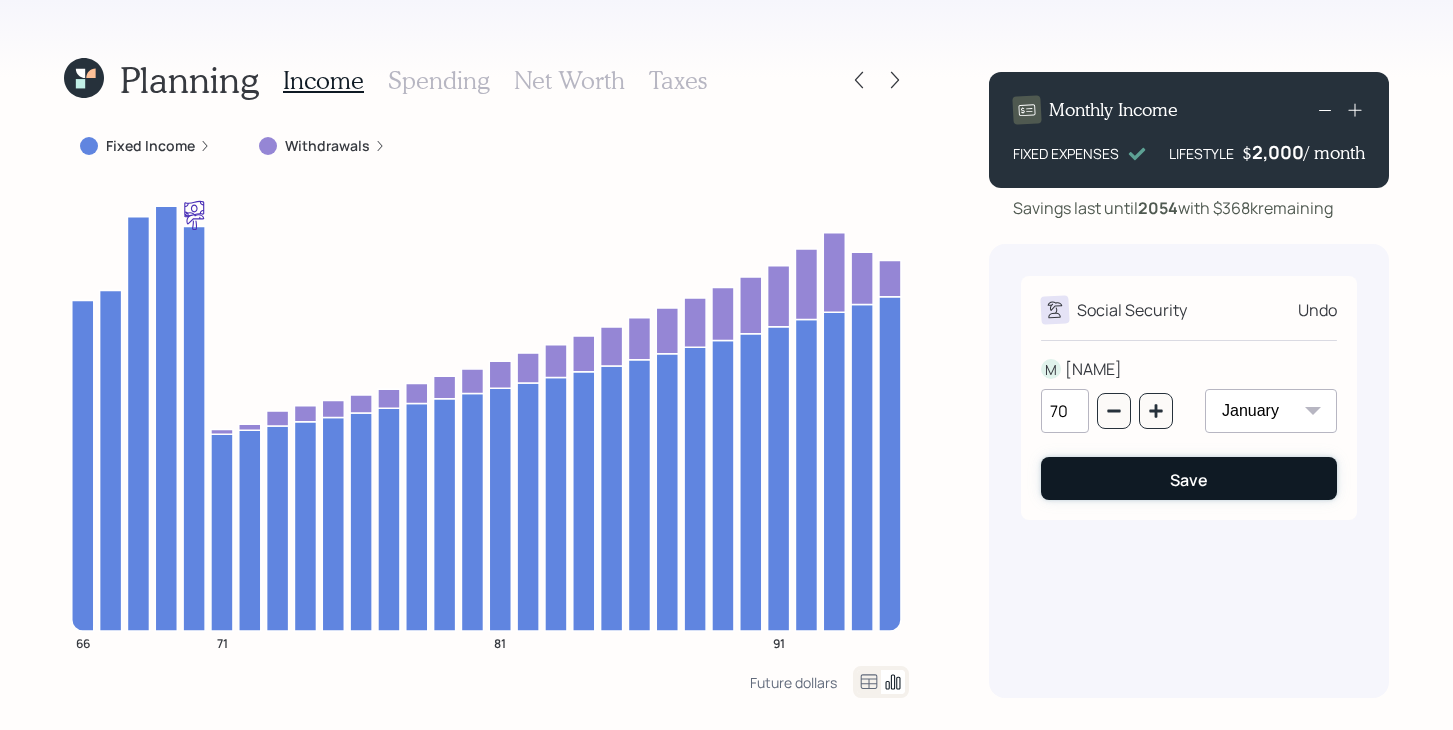 click on "Save" at bounding box center [1189, 480] 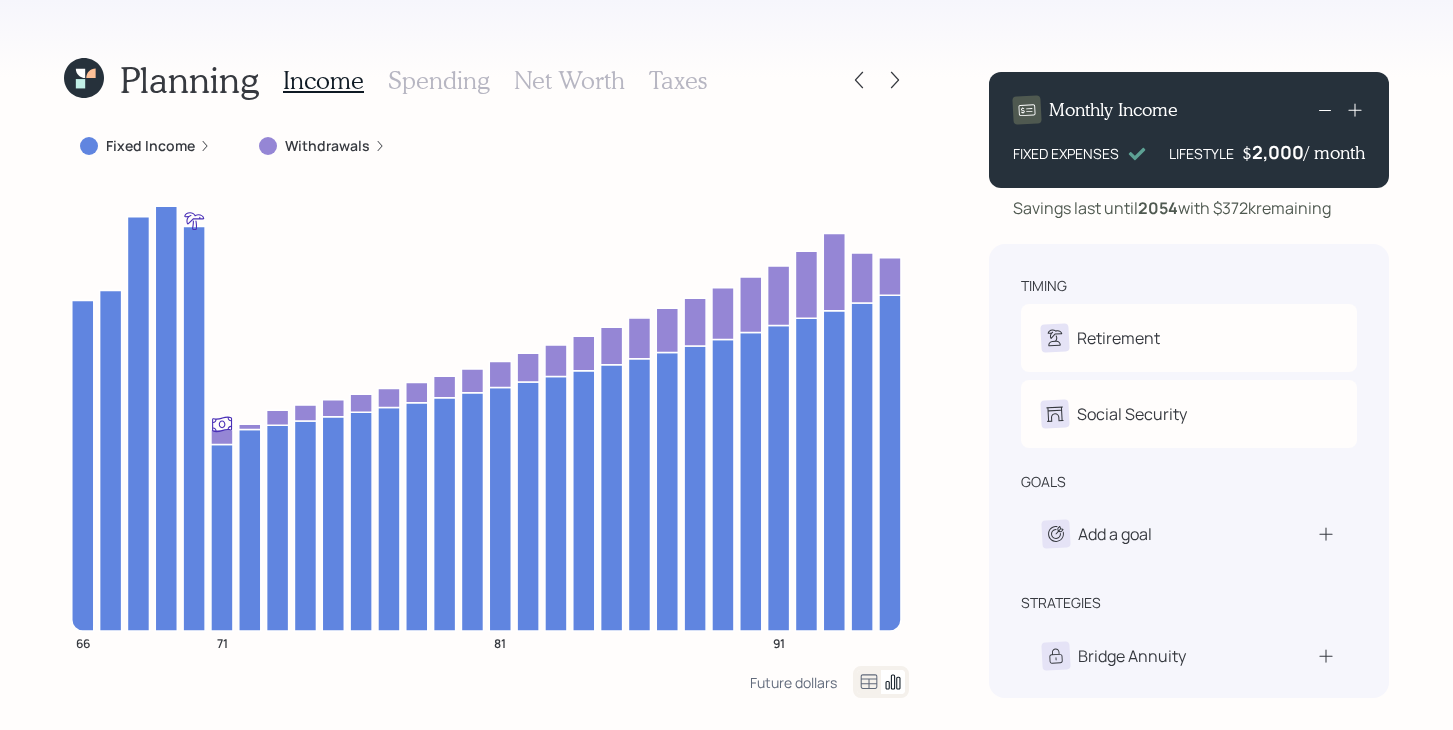 click 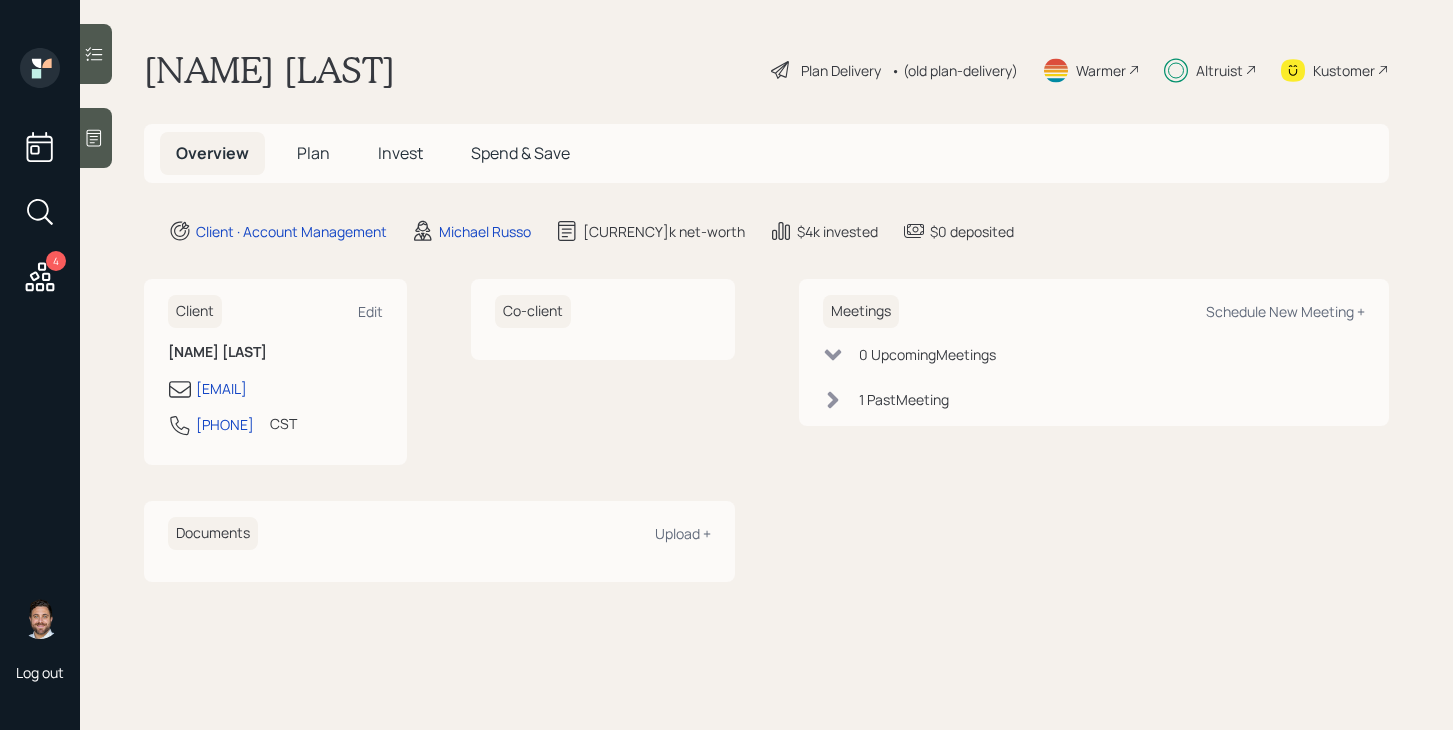 click on "Plan" at bounding box center [313, 153] 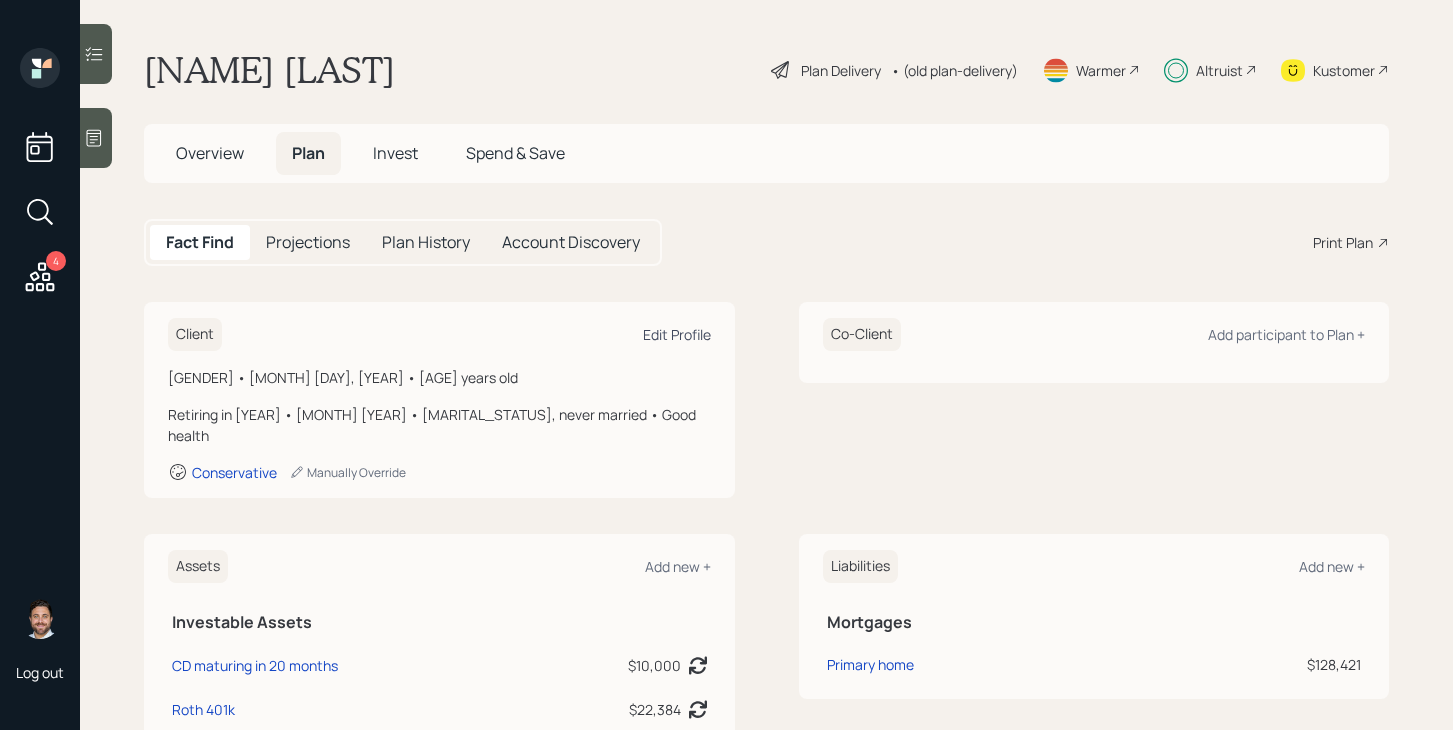 click on "Edit Profile" at bounding box center [677, 334] 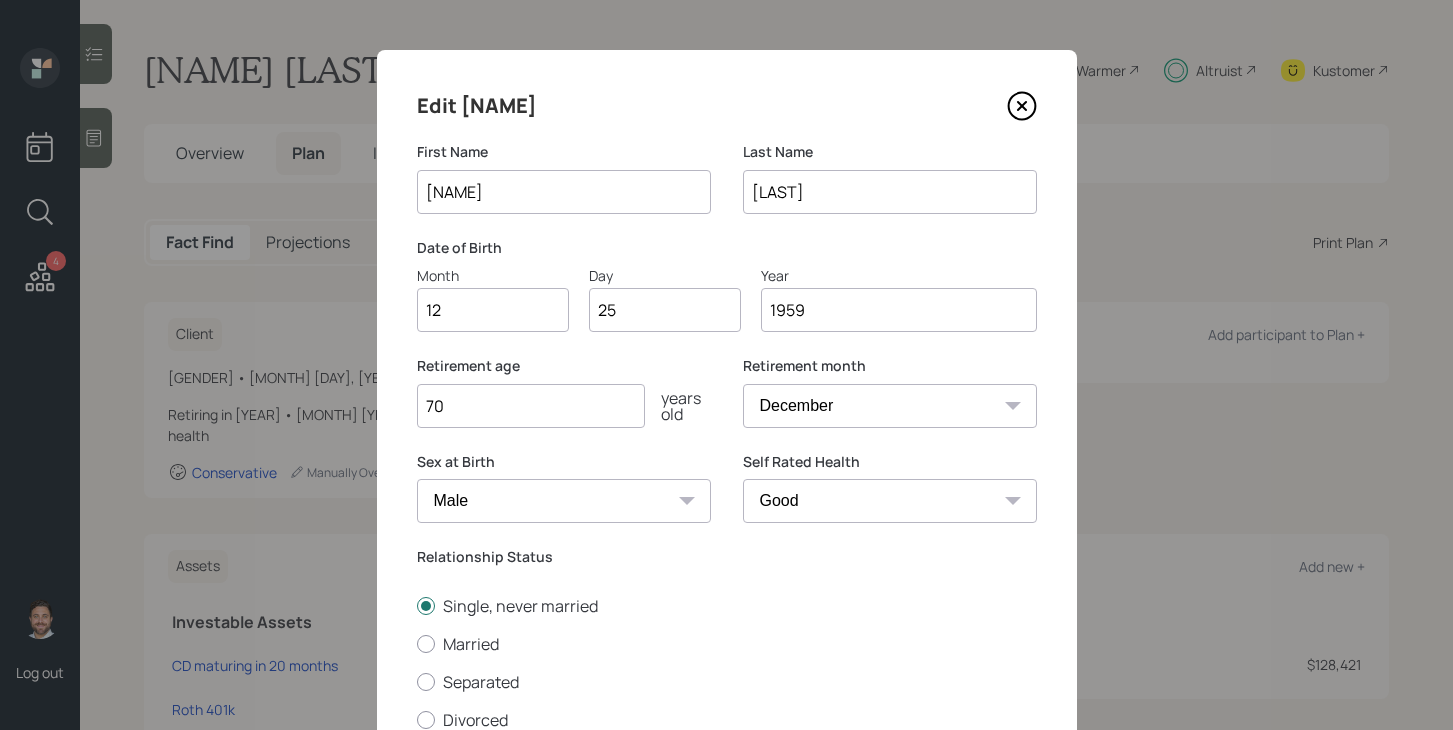 click on "70" at bounding box center (531, 406) 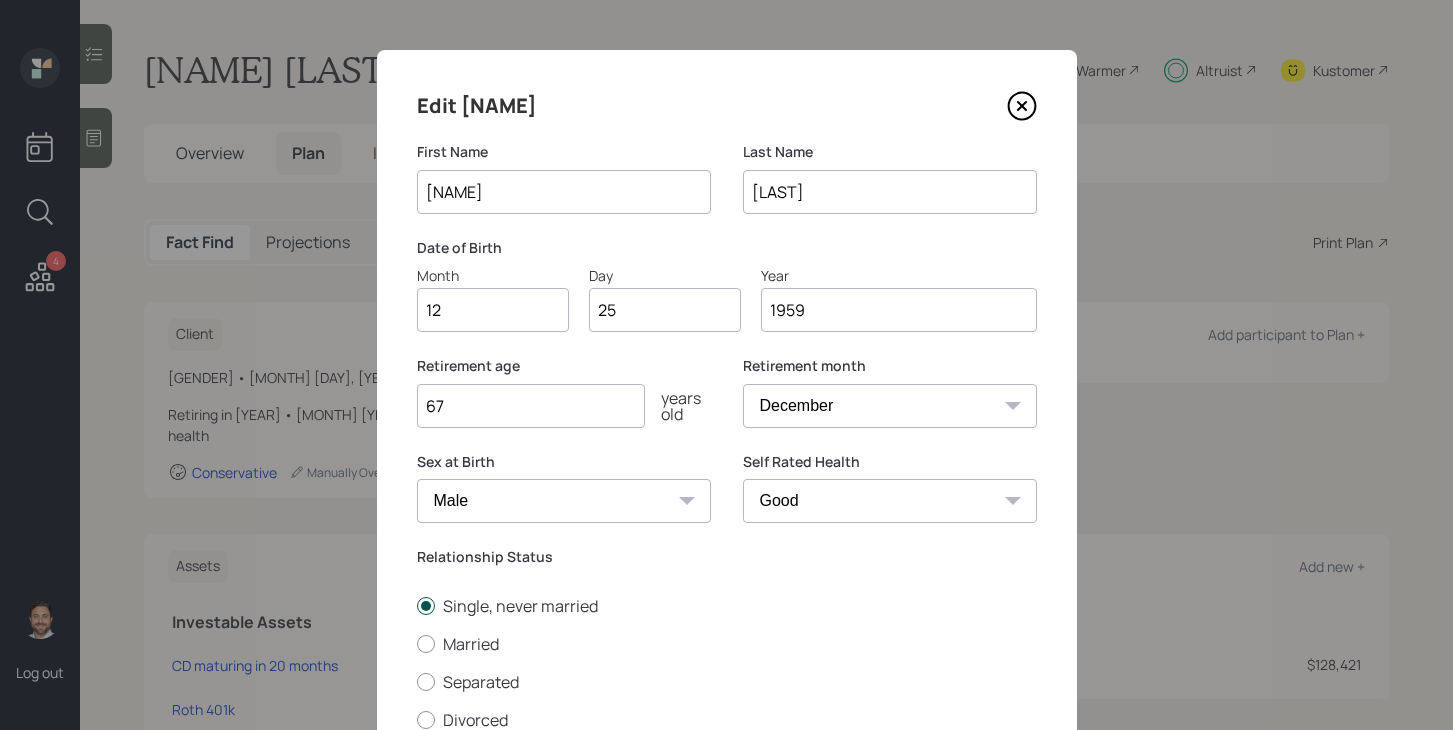 scroll, scrollTop: 197, scrollLeft: 0, axis: vertical 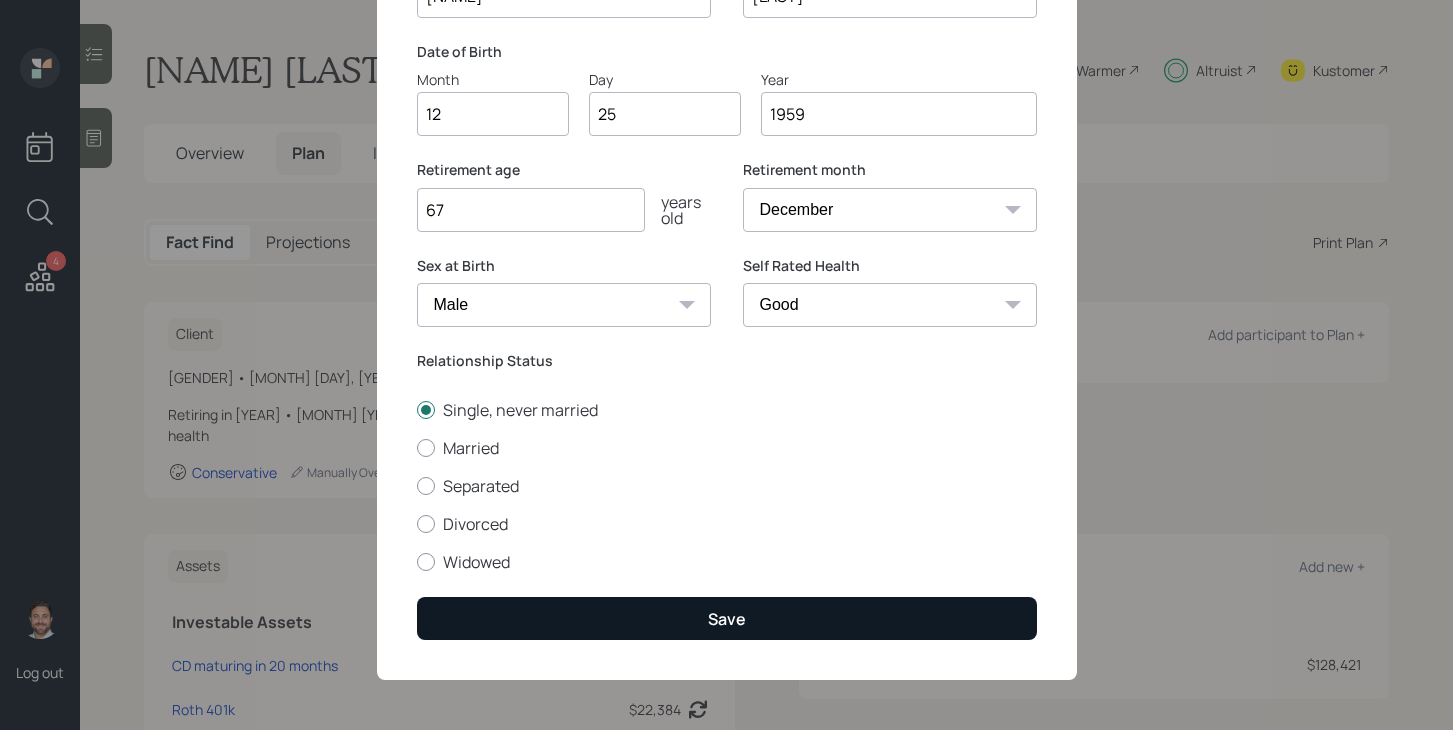 type on "67" 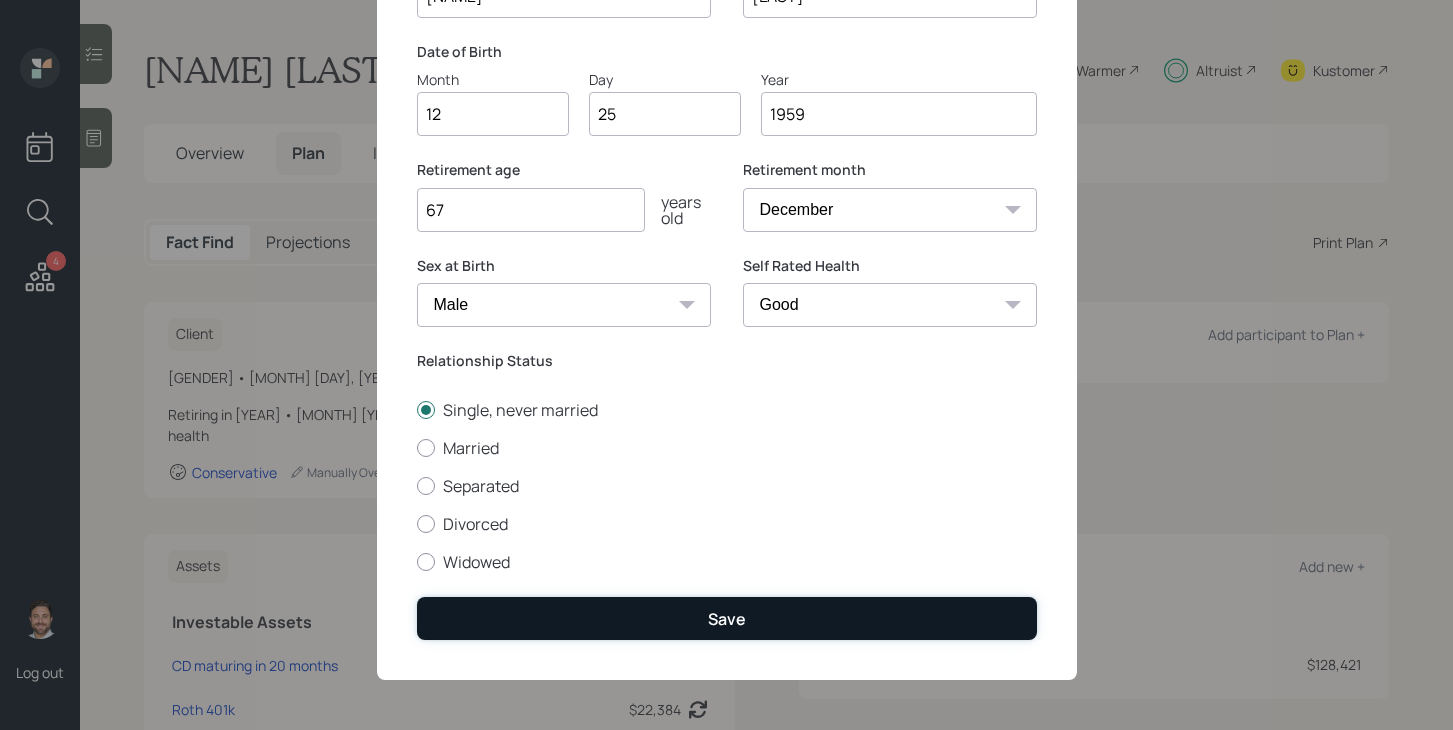 click on "Save" at bounding box center [727, 619] 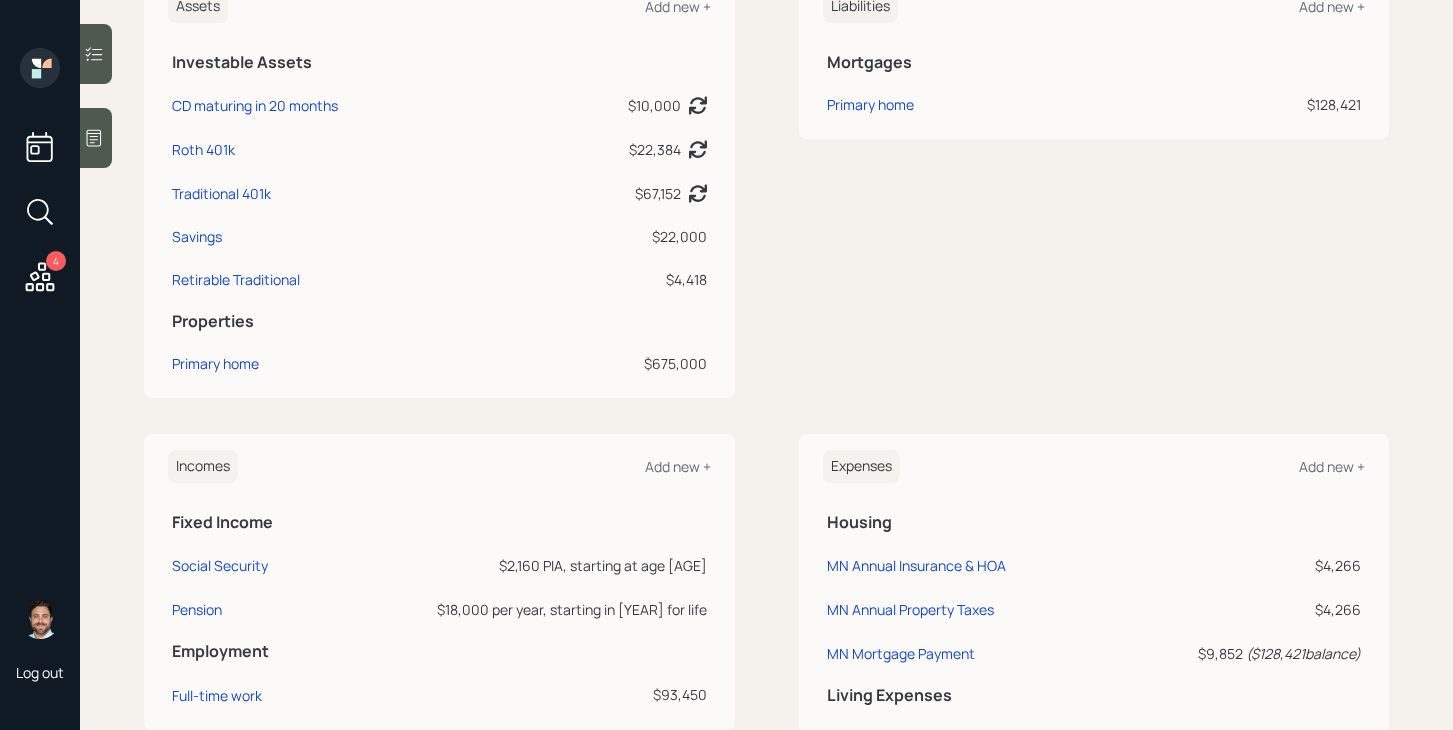 scroll, scrollTop: 675, scrollLeft: 0, axis: vertical 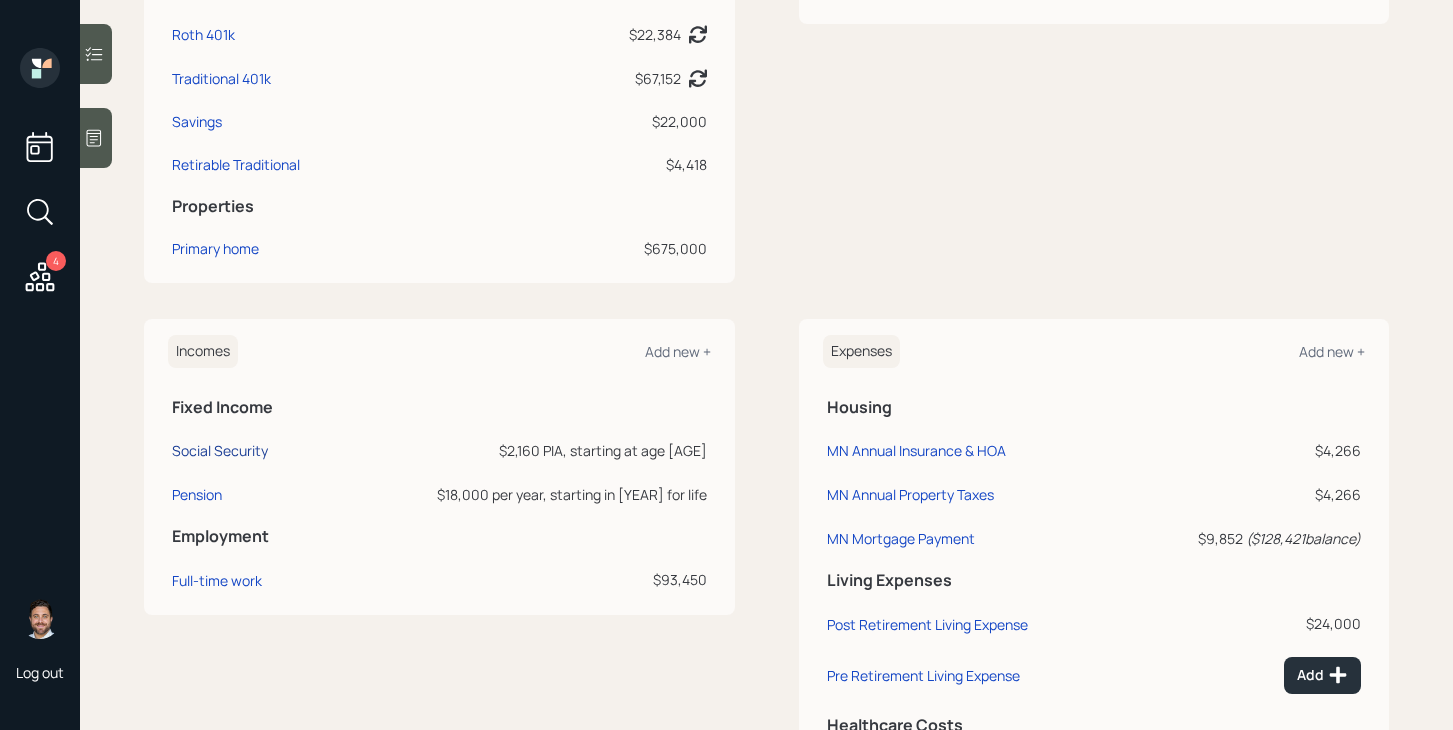 click on "Social Security" at bounding box center [220, 450] 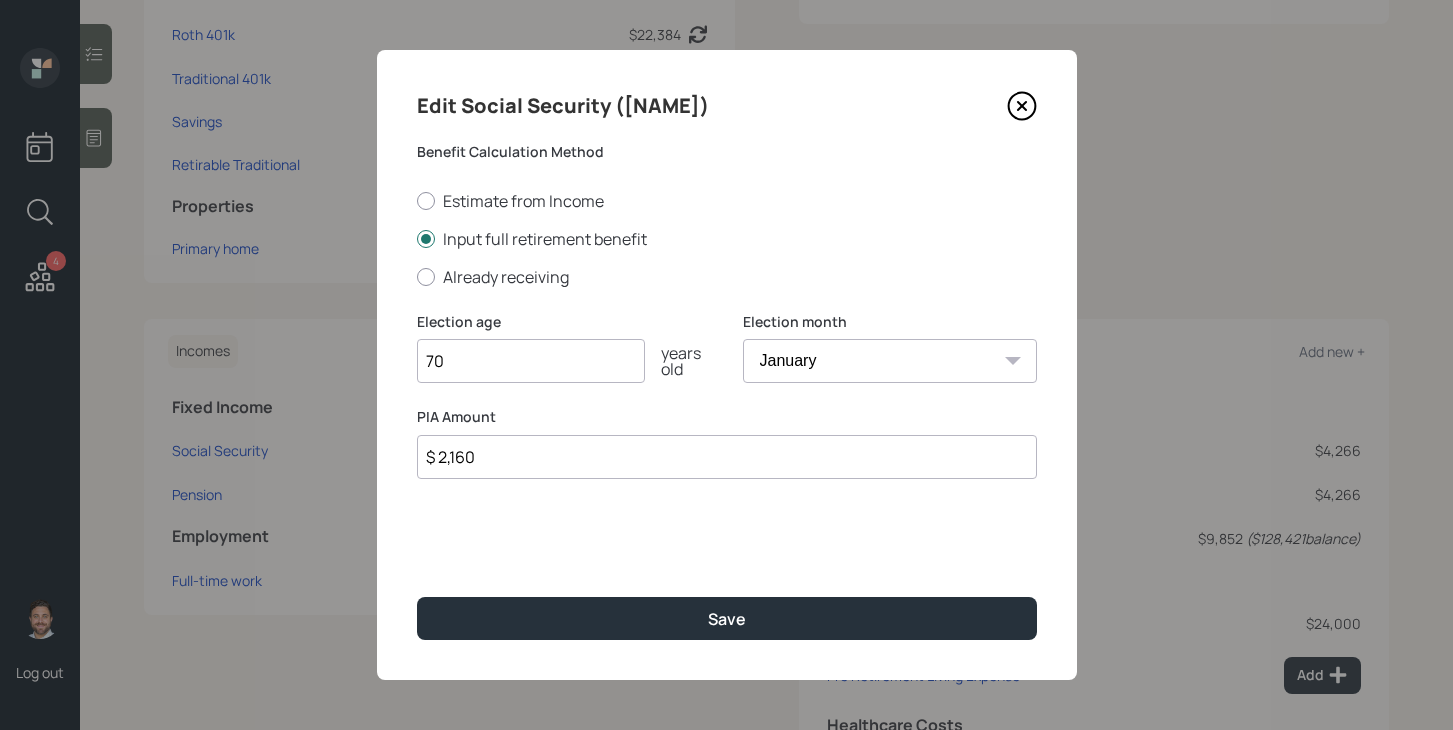 drag, startPoint x: 546, startPoint y: 369, endPoint x: 387, endPoint y: 367, distance: 159.01257 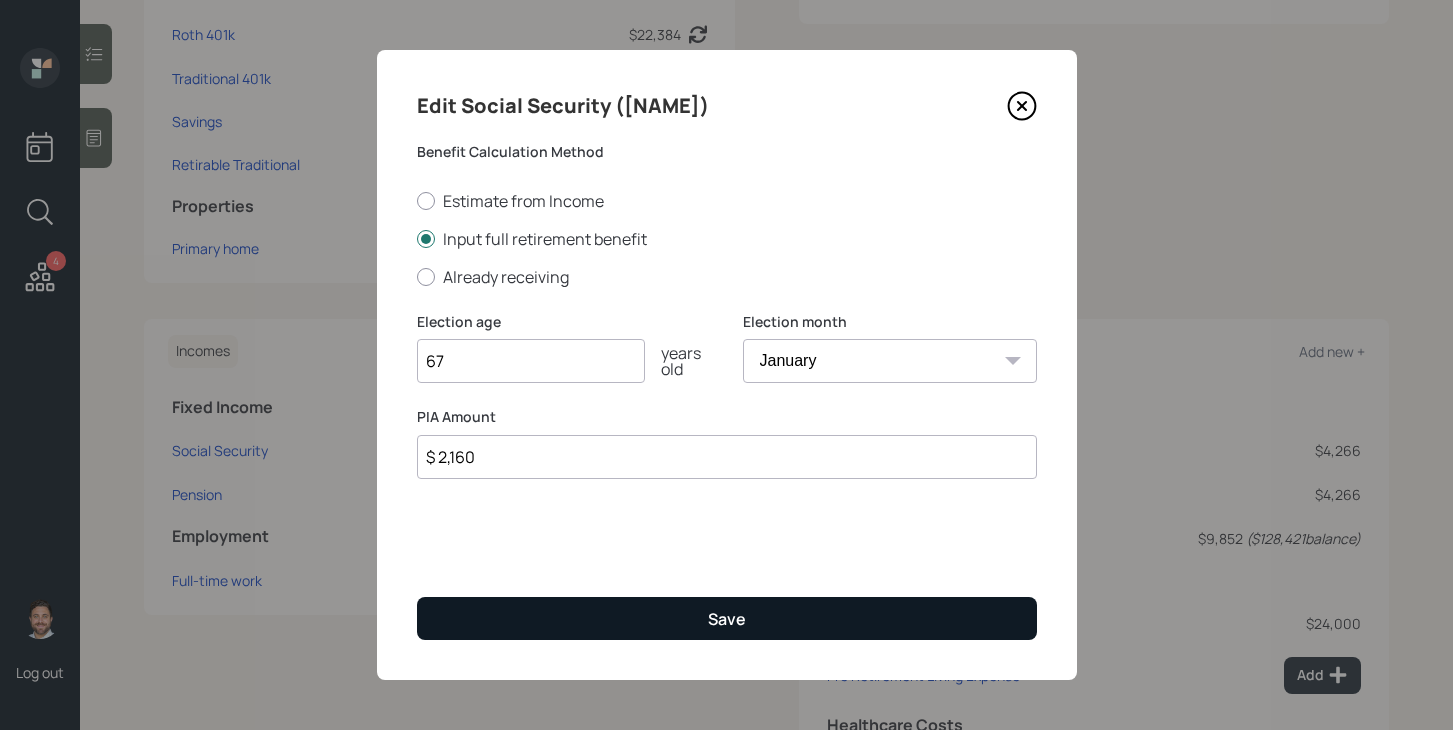 type on "67" 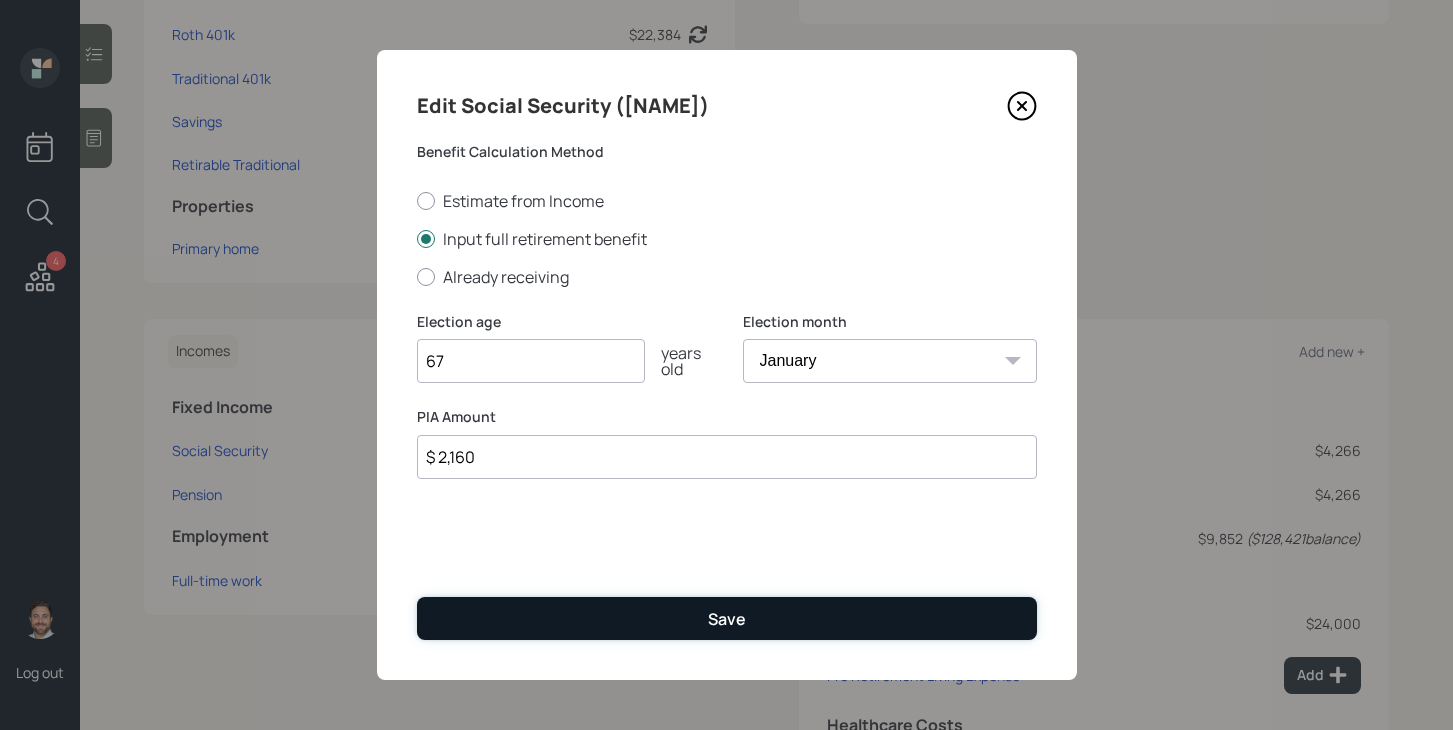 click on "Save" at bounding box center (727, 618) 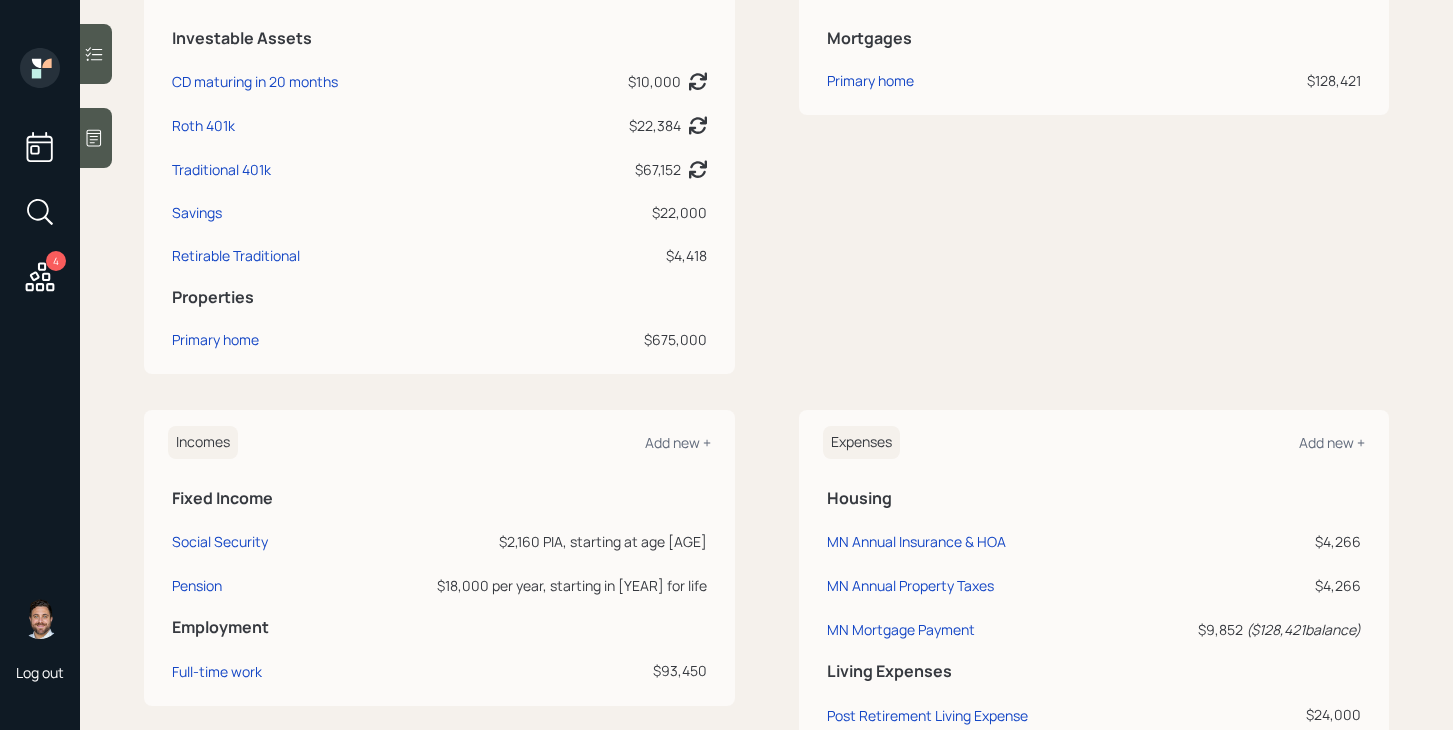 scroll, scrollTop: 691, scrollLeft: 0, axis: vertical 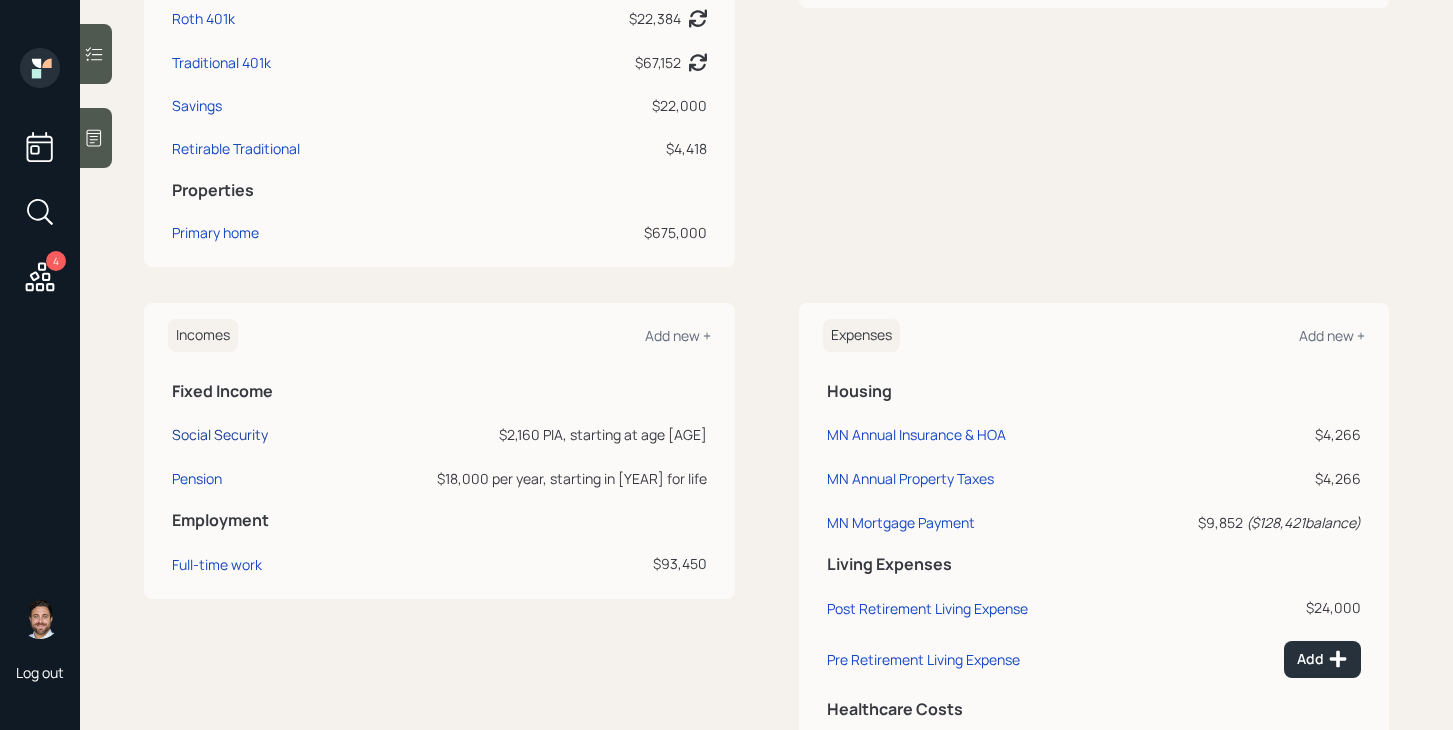 click on "Social Security" at bounding box center (220, 434) 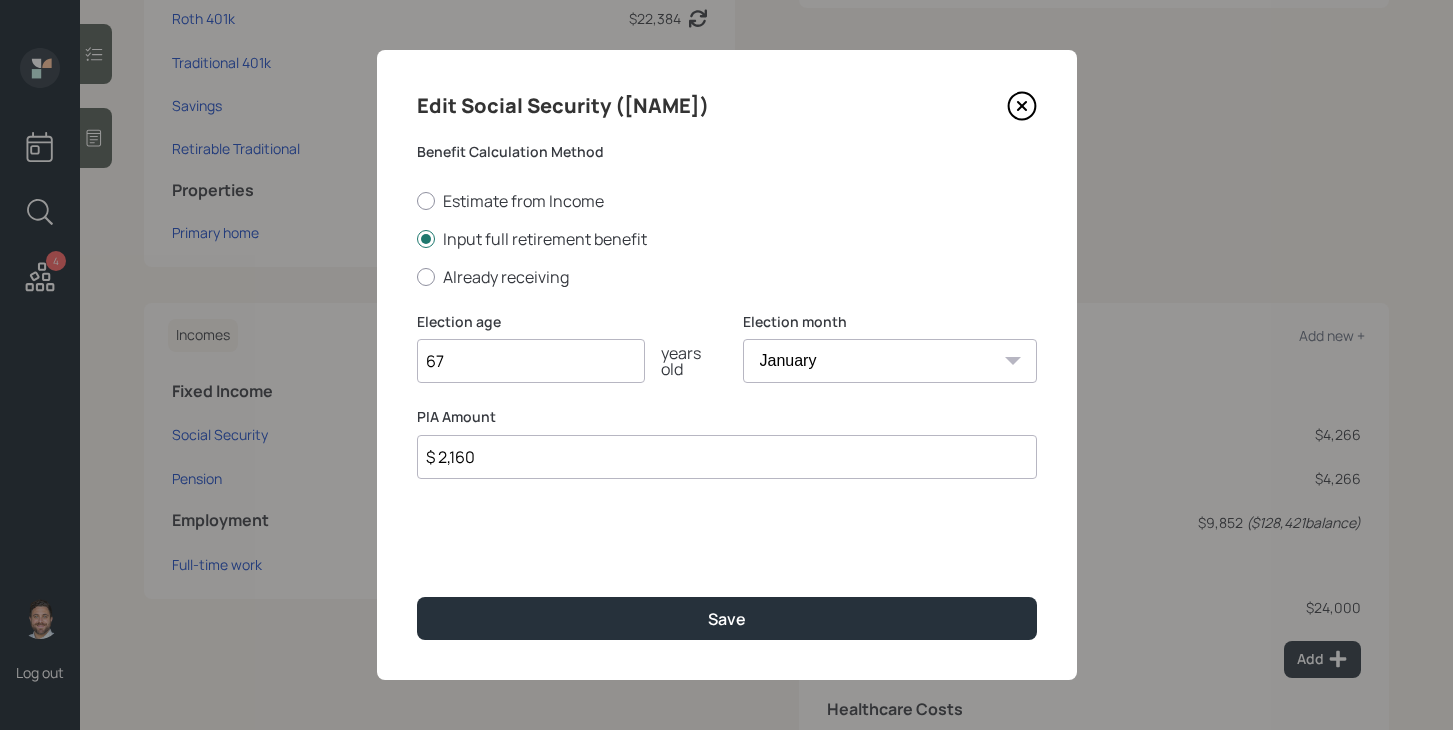 click on "January February March April May June July August September October November December" at bounding box center [890, 361] 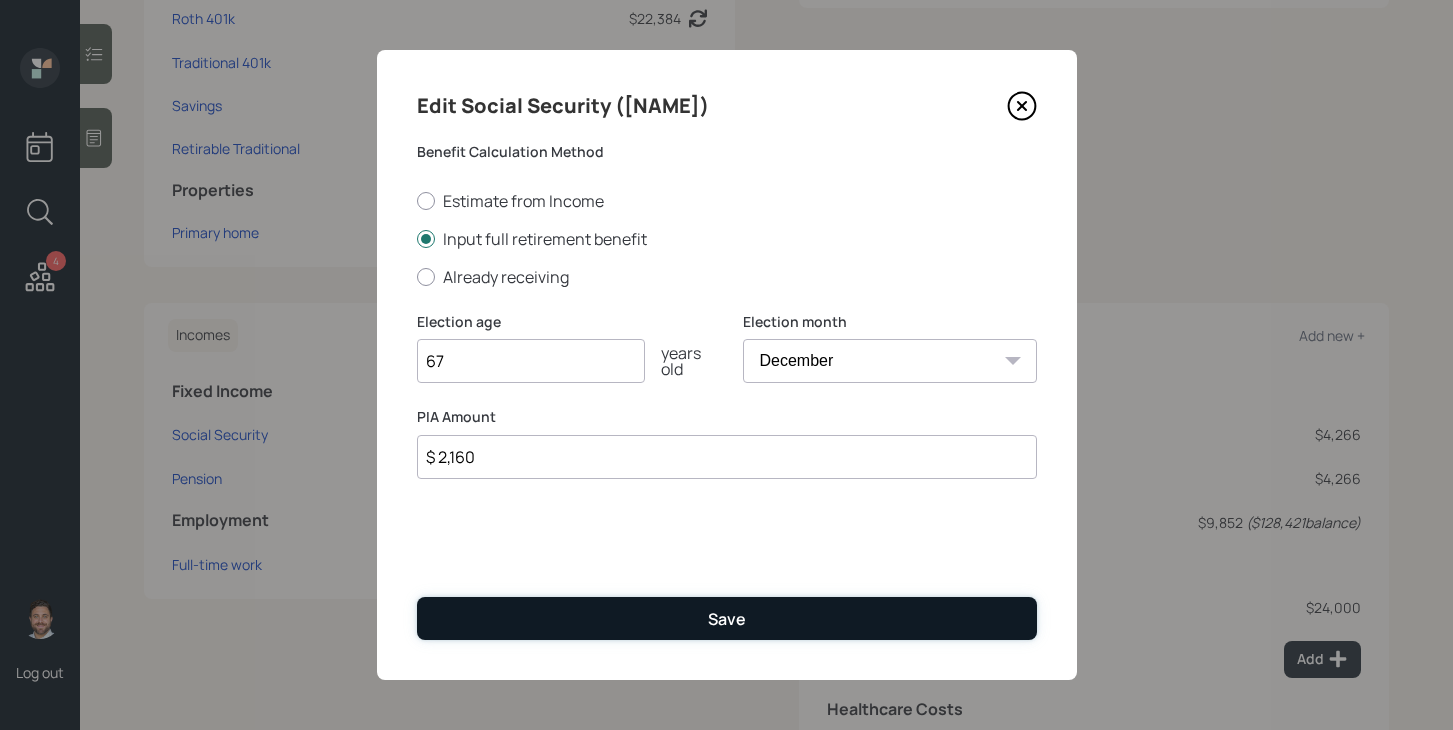 click on "Save" at bounding box center [727, 618] 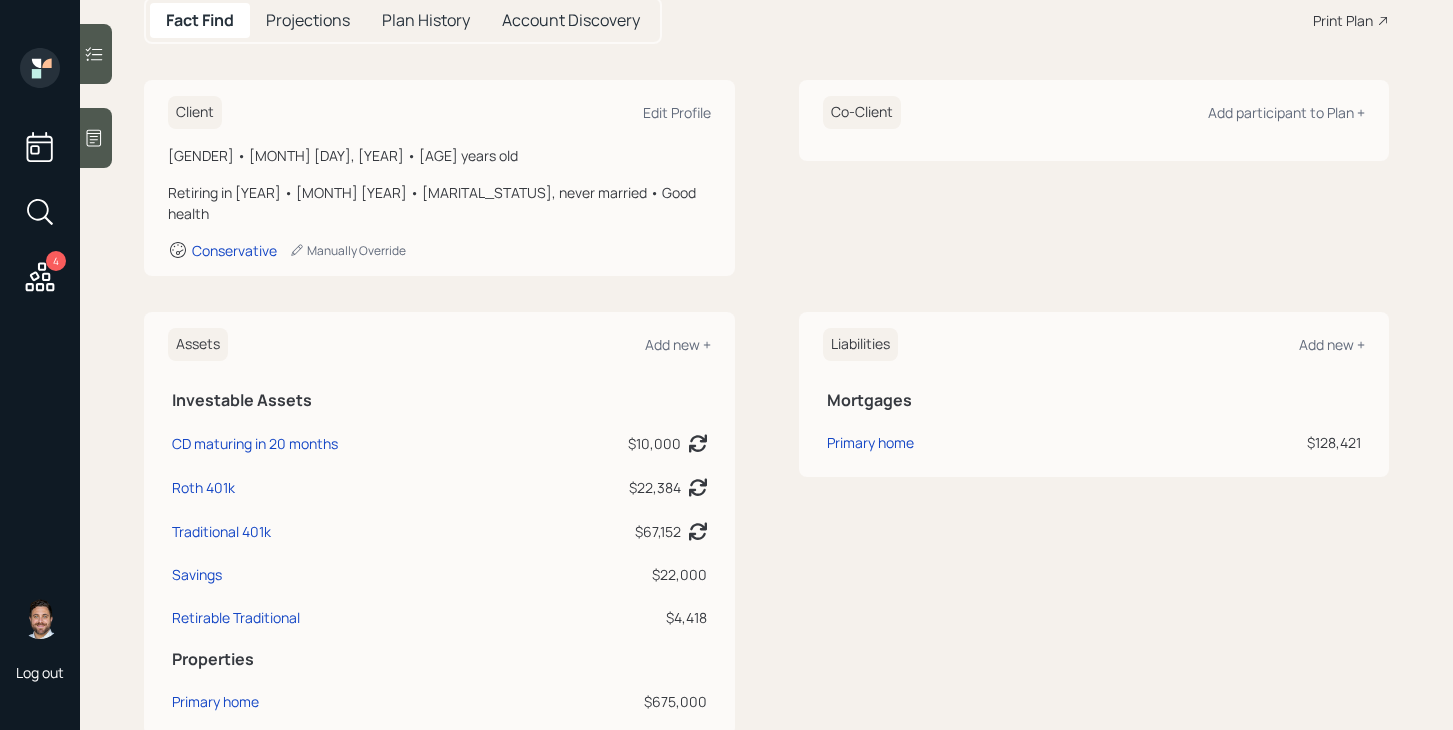 scroll, scrollTop: 0, scrollLeft: 0, axis: both 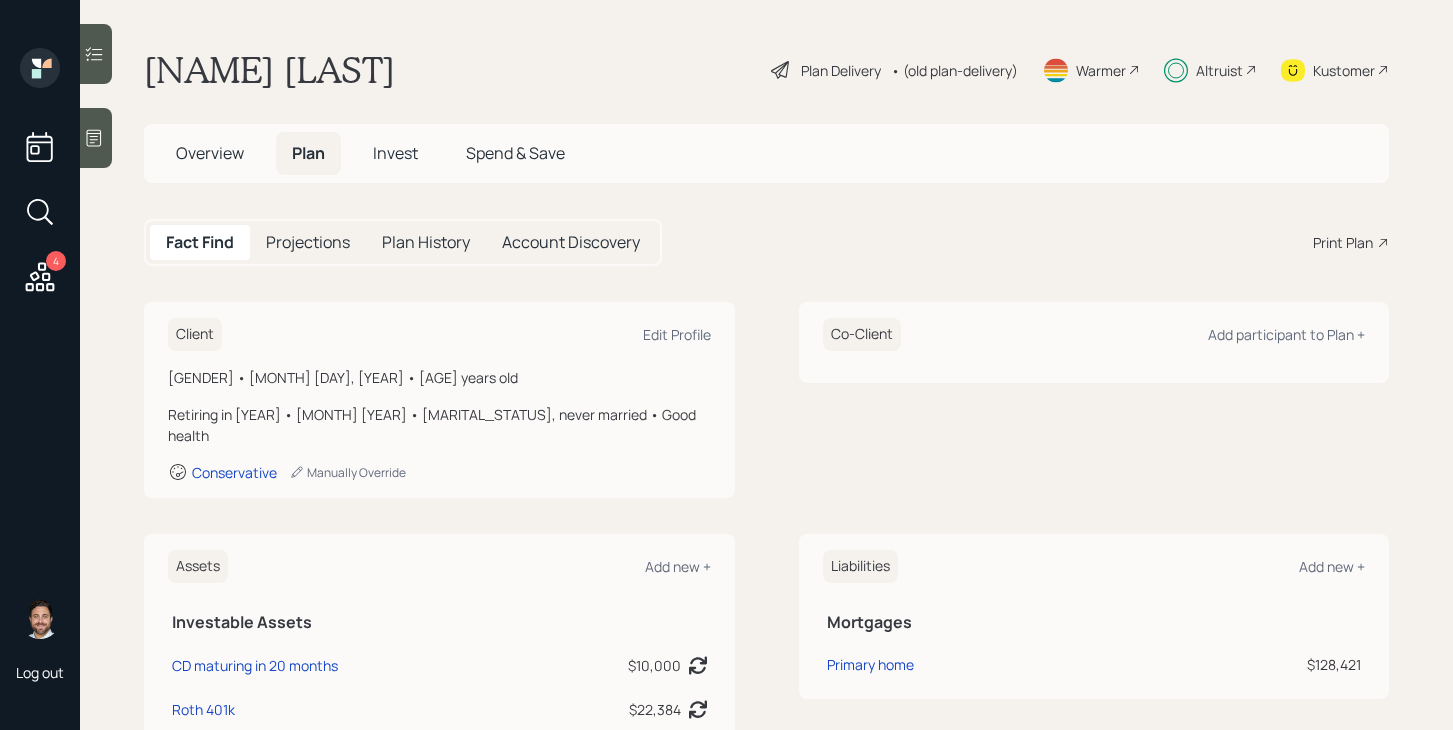 click on "Overview" at bounding box center [210, 153] 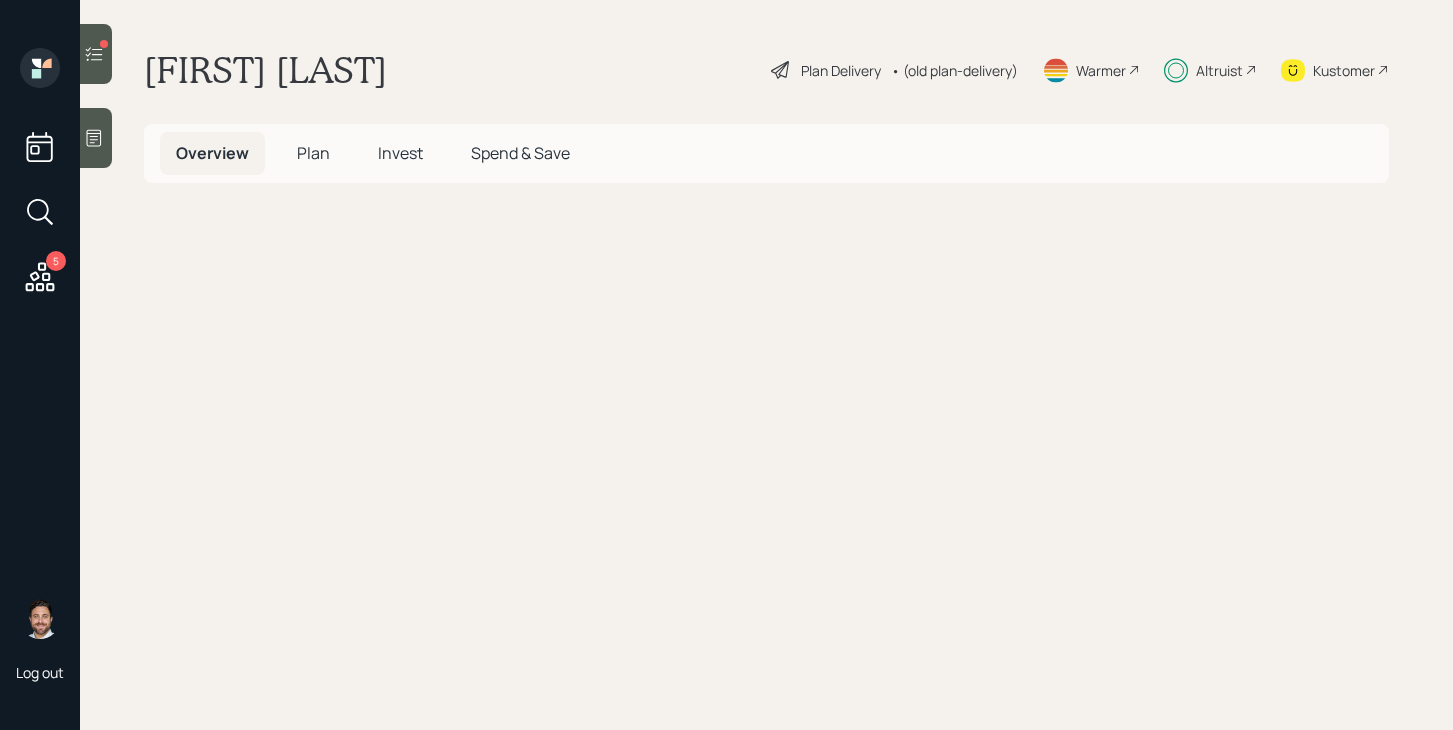 scroll, scrollTop: 0, scrollLeft: 0, axis: both 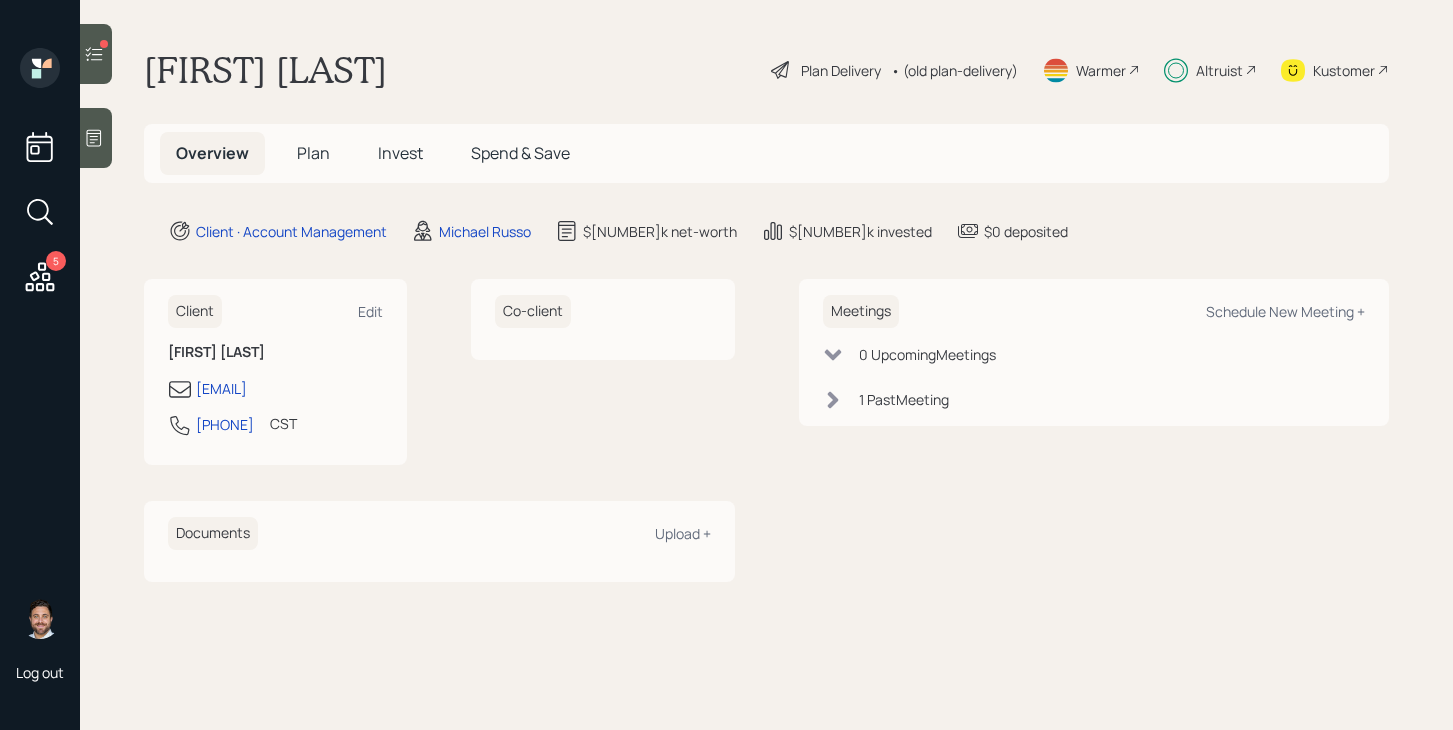 click 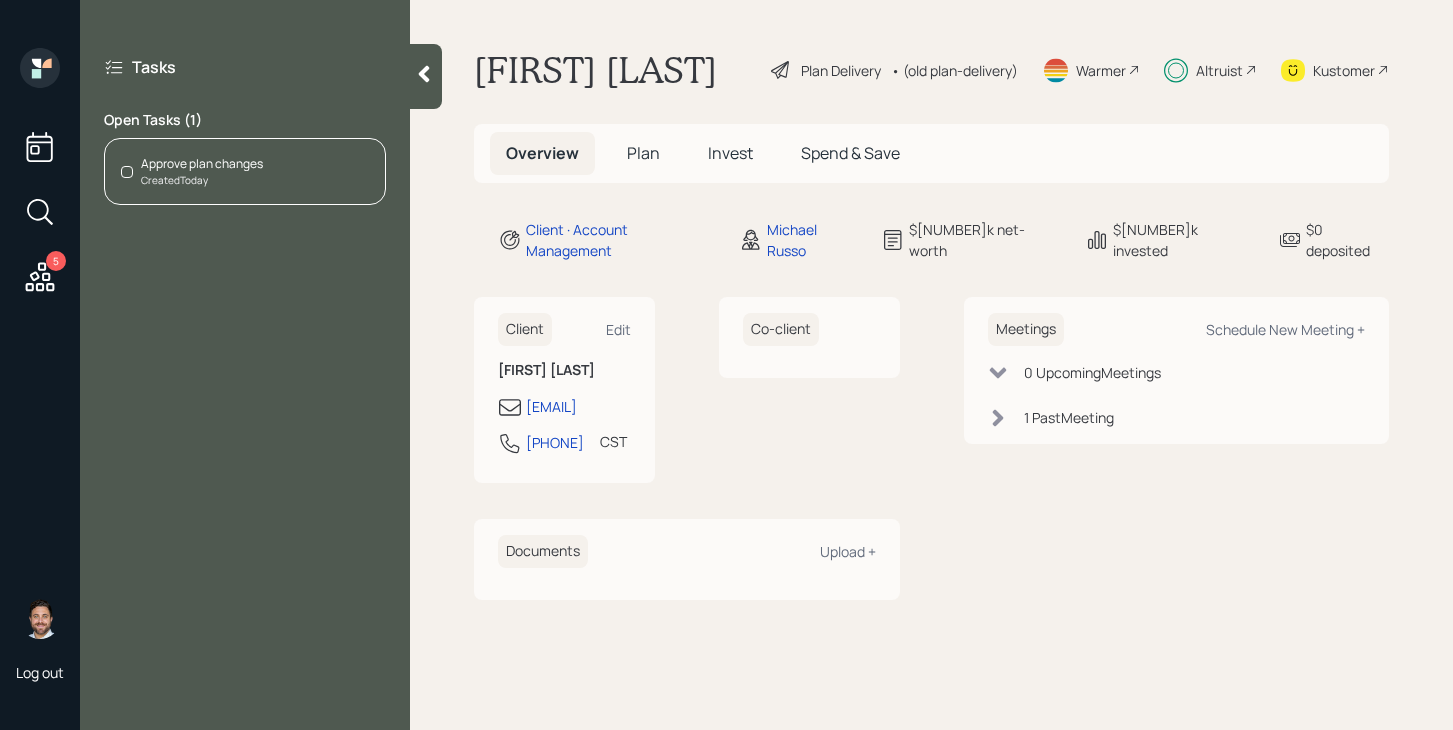 click on "Approve plan changes Created  Today" at bounding box center [245, 171] 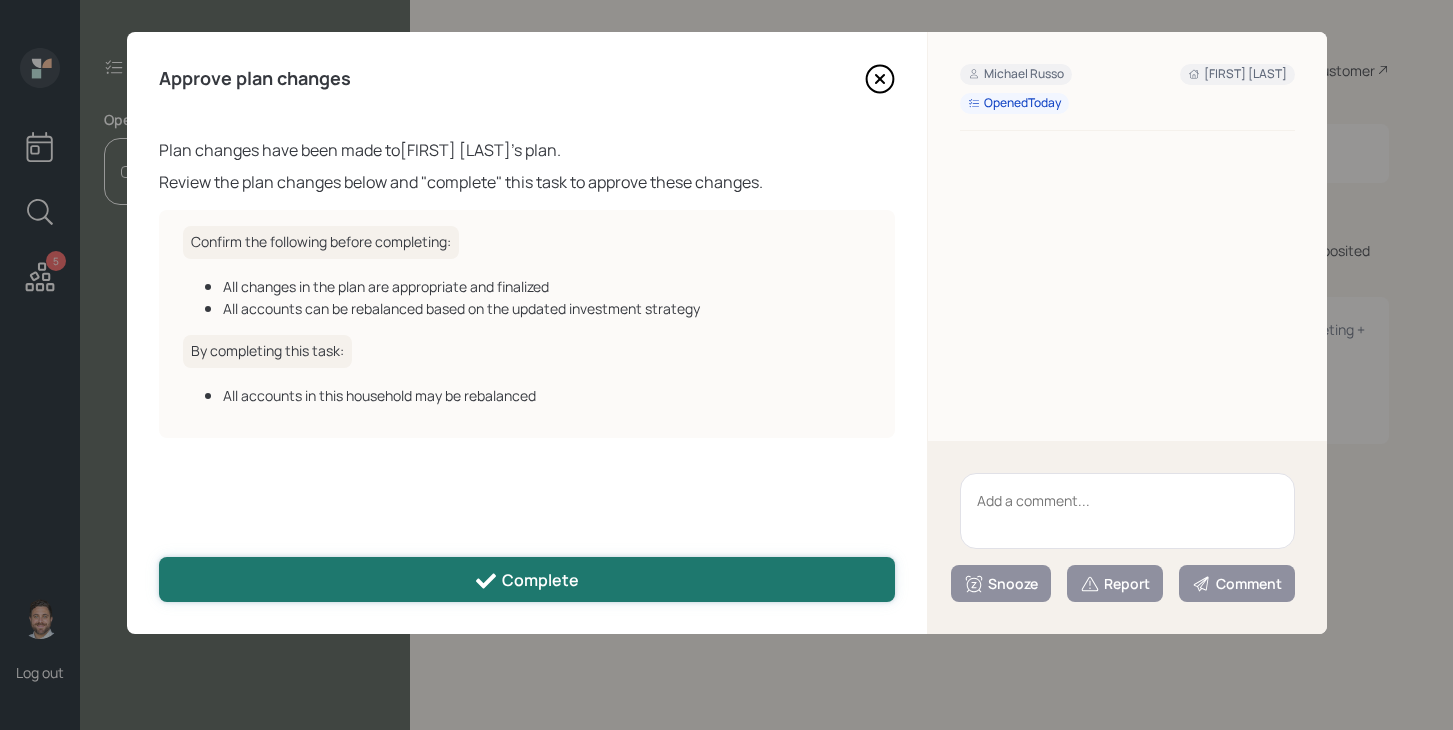 click on "Complete" at bounding box center (527, 579) 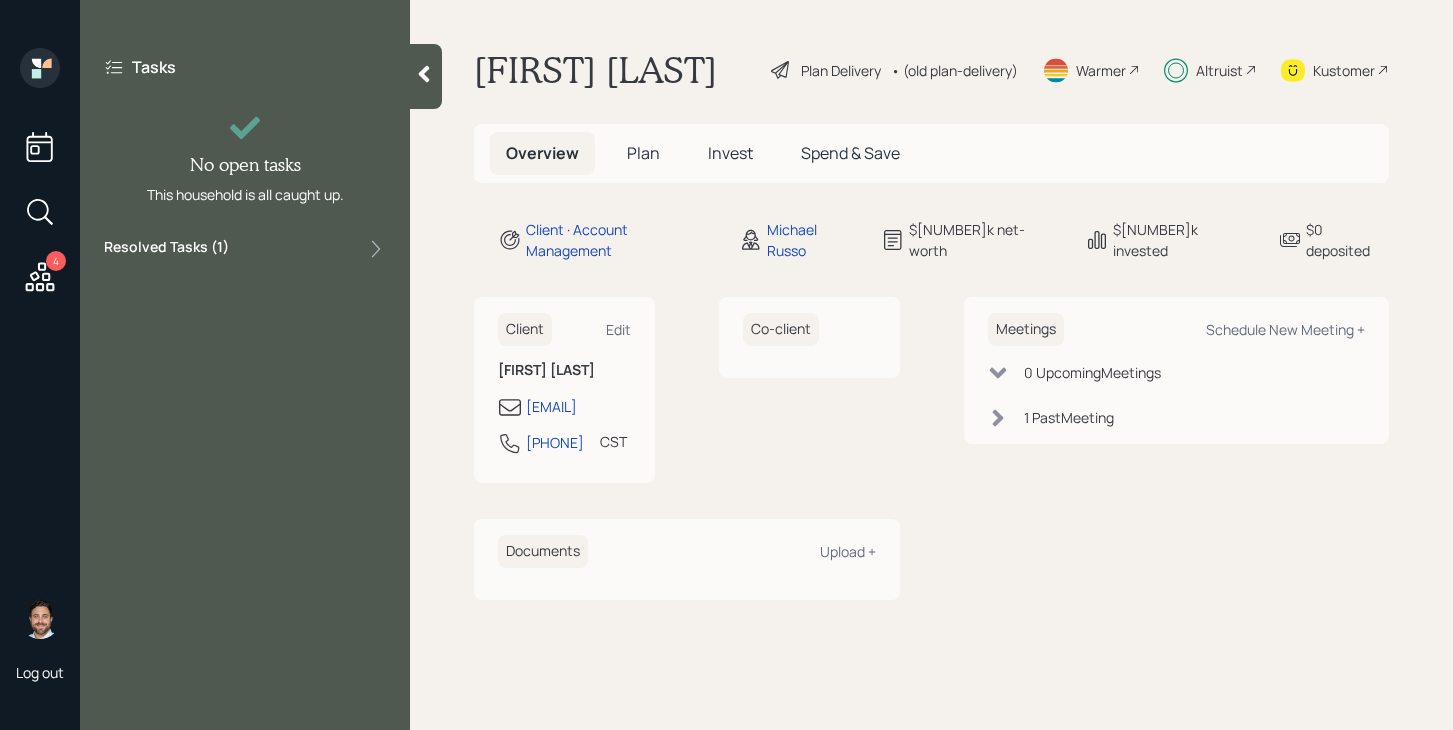 click at bounding box center [426, 76] 